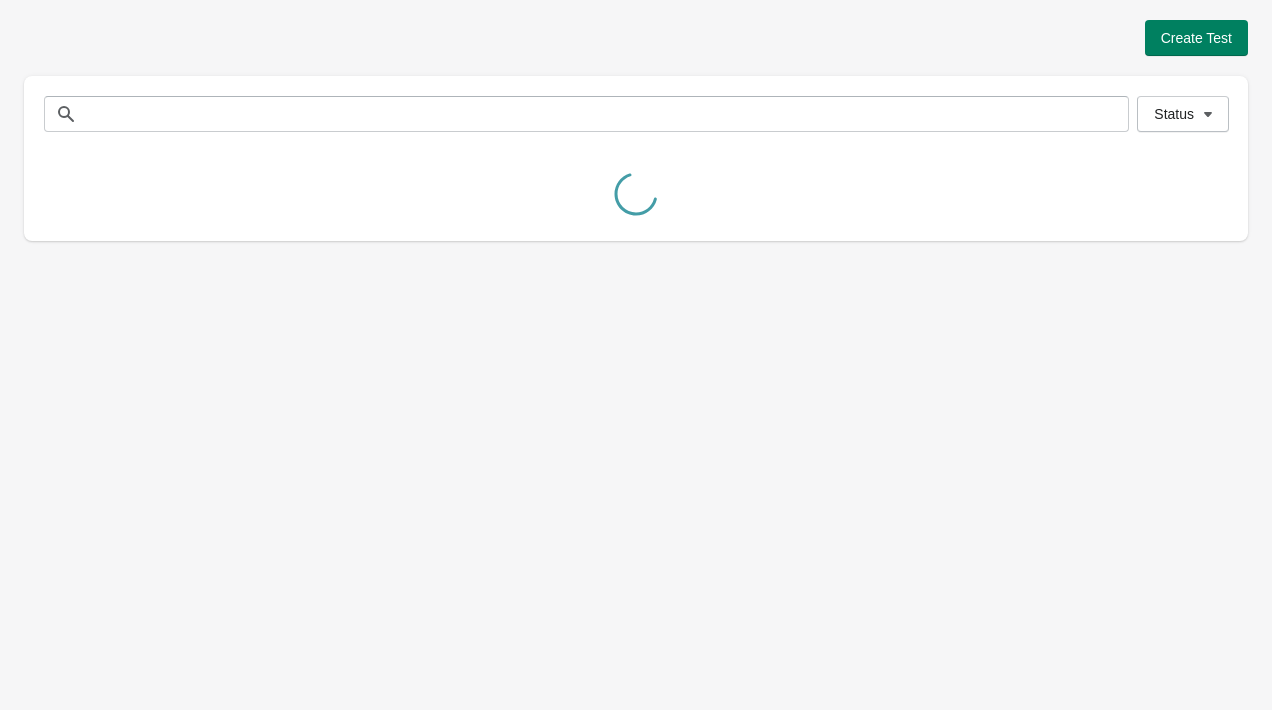 scroll, scrollTop: 0, scrollLeft: 0, axis: both 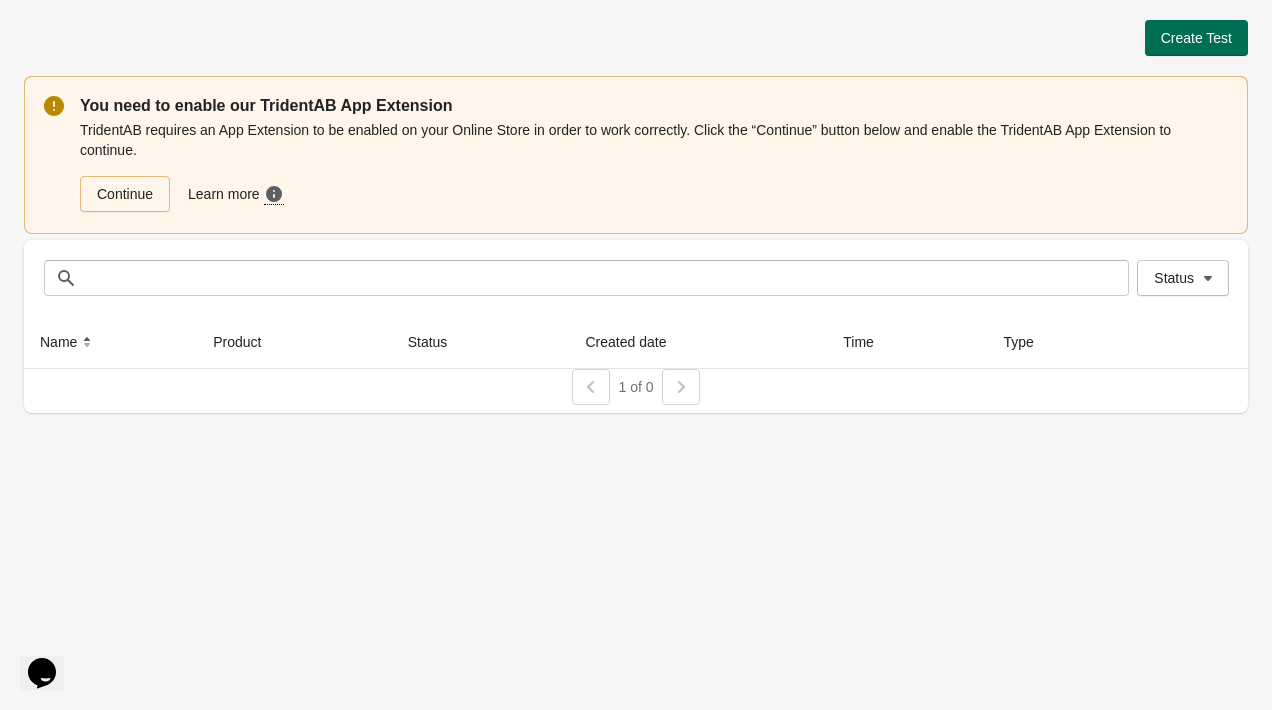 click on "Create Test" at bounding box center [1196, 38] 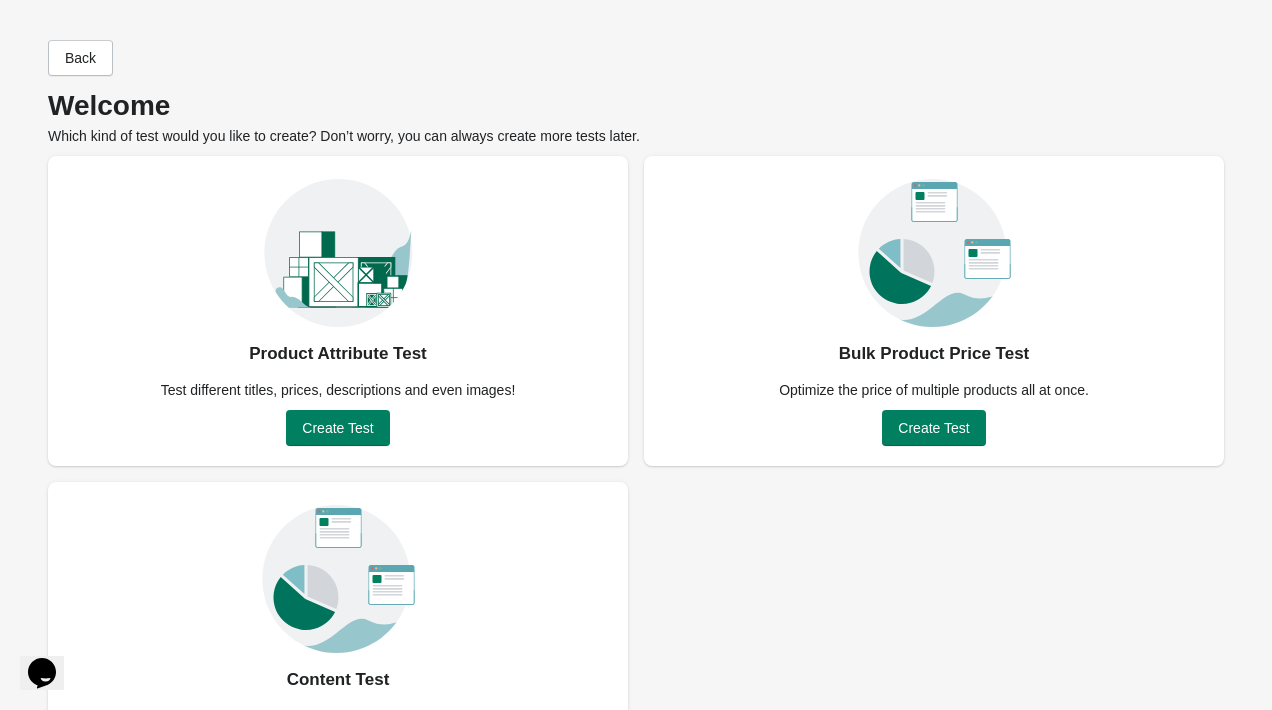 scroll, scrollTop: 98, scrollLeft: 0, axis: vertical 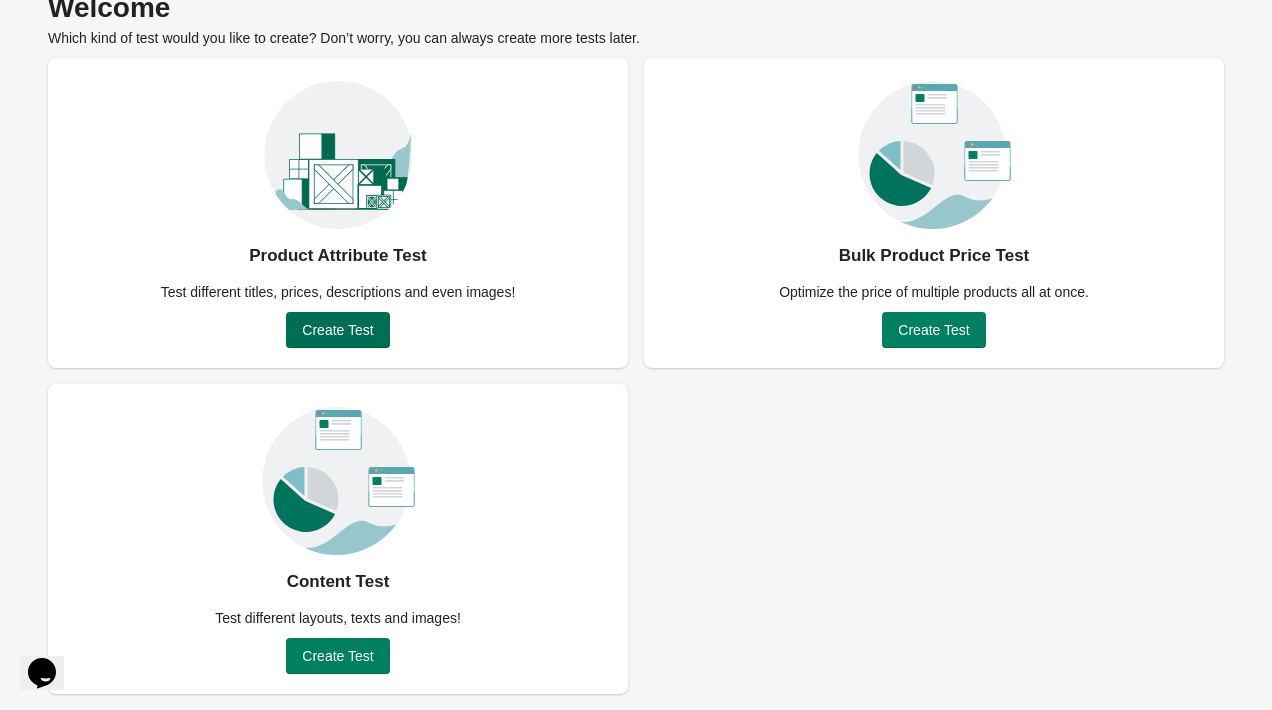 click on "Create Test" at bounding box center [337, 330] 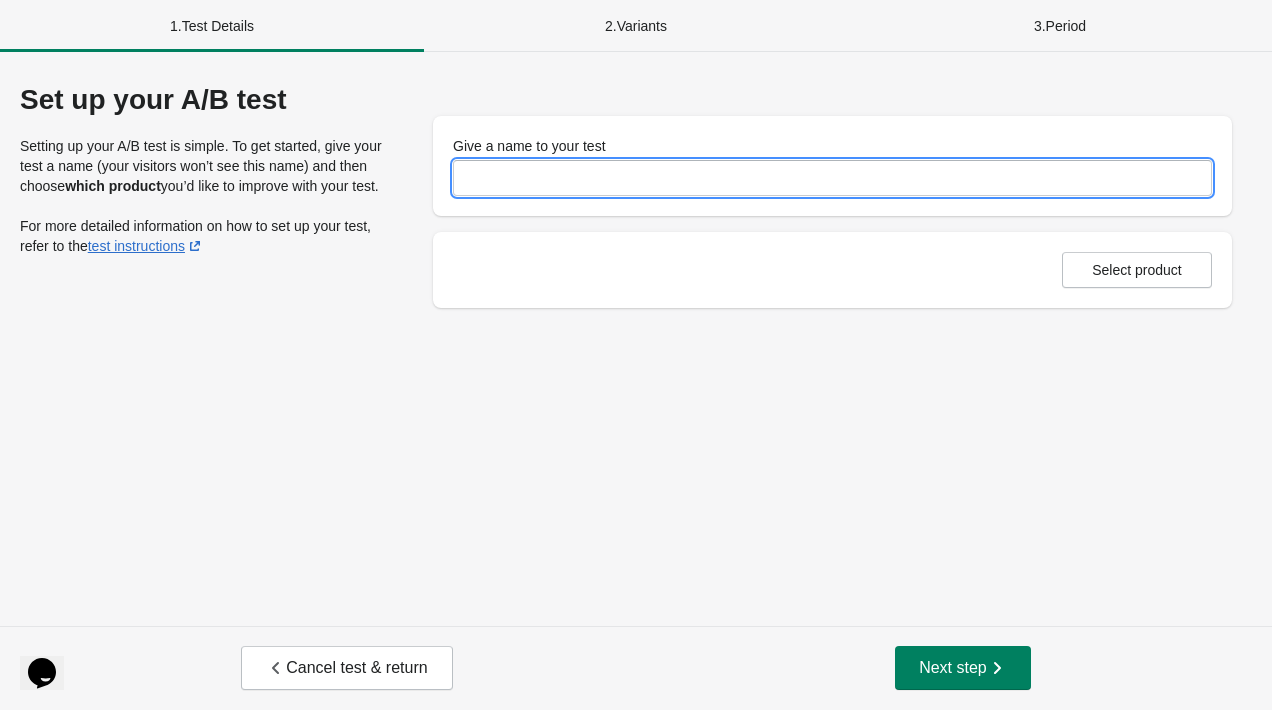 click on "Give a name to your test" at bounding box center (832, 178) 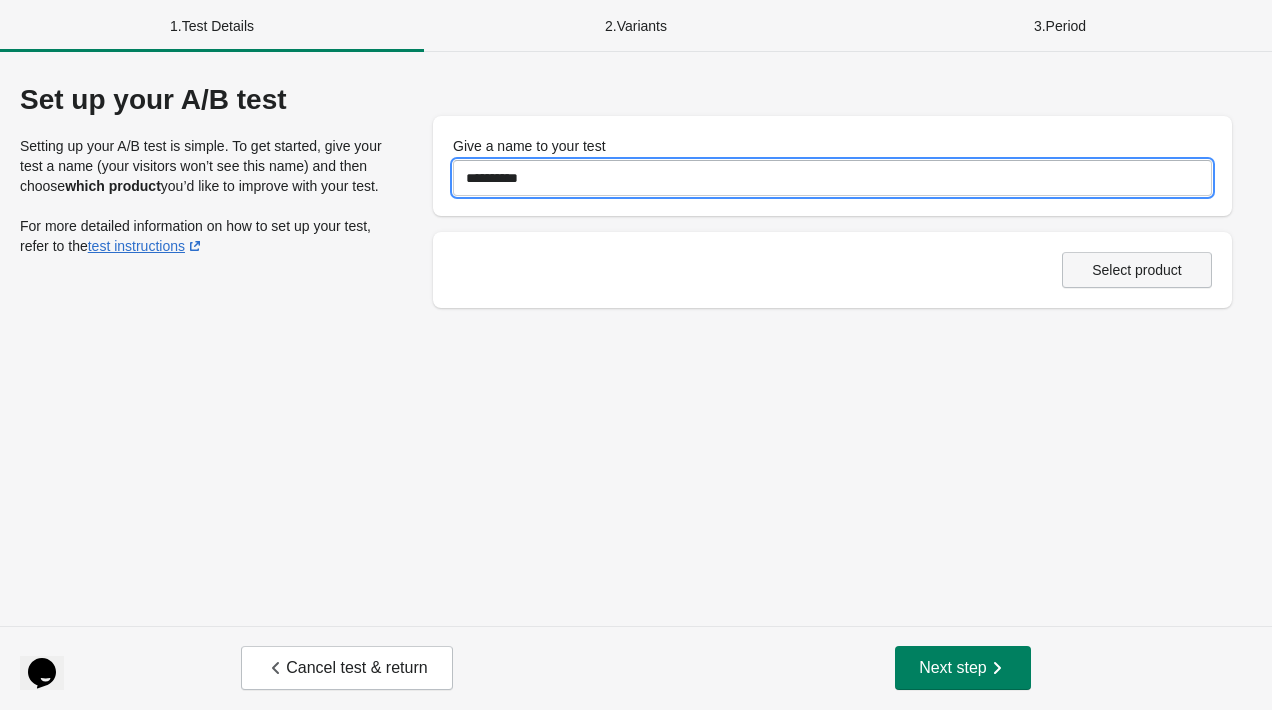type on "**********" 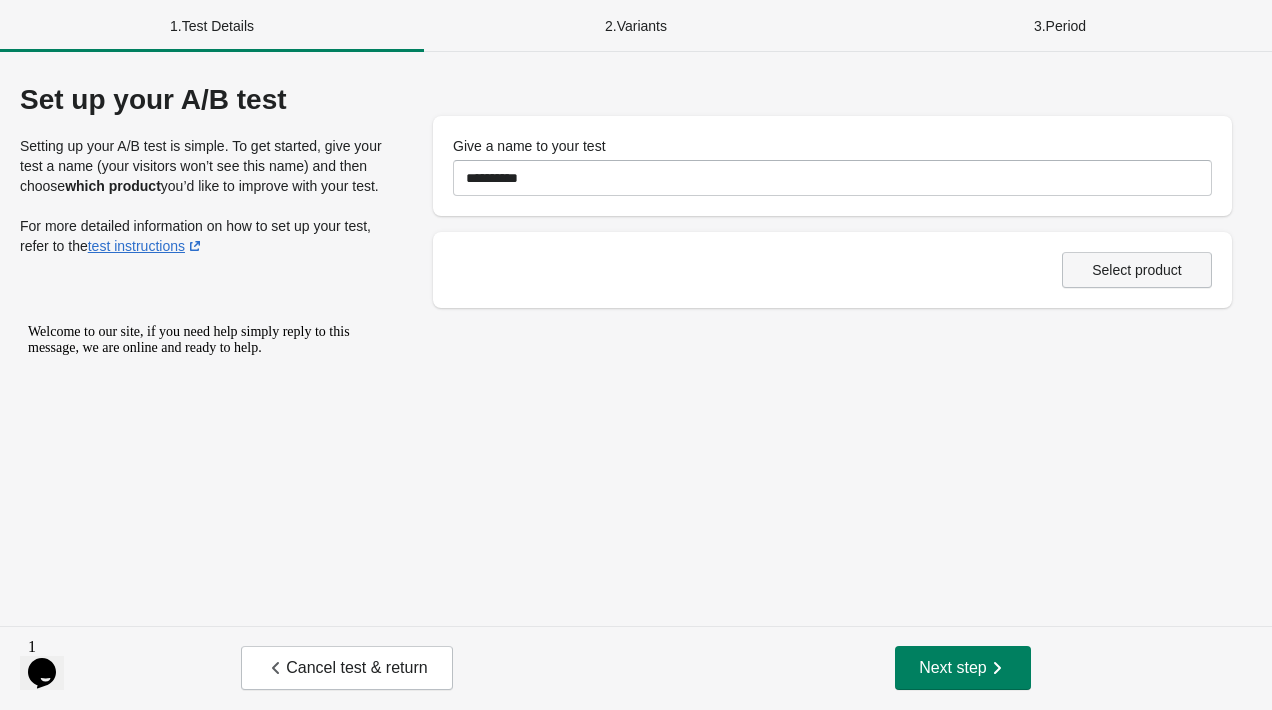 scroll, scrollTop: 0, scrollLeft: 0, axis: both 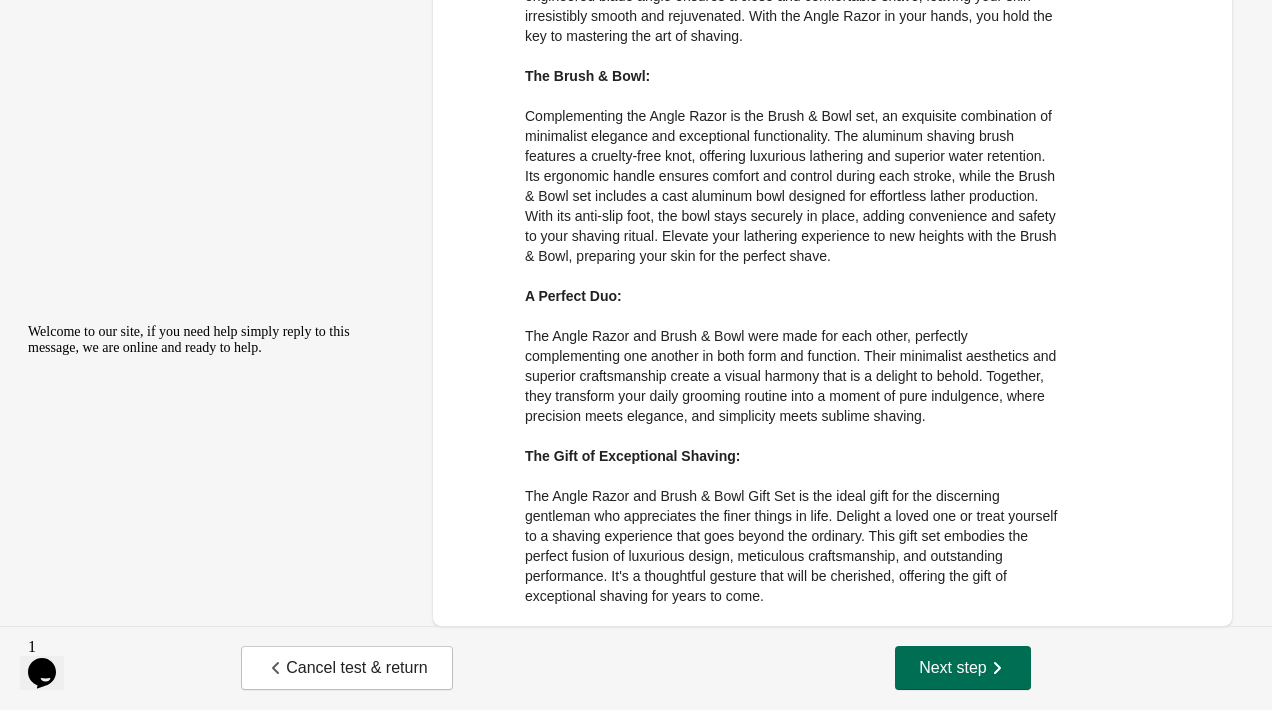 click on "Next step" at bounding box center (963, 668) 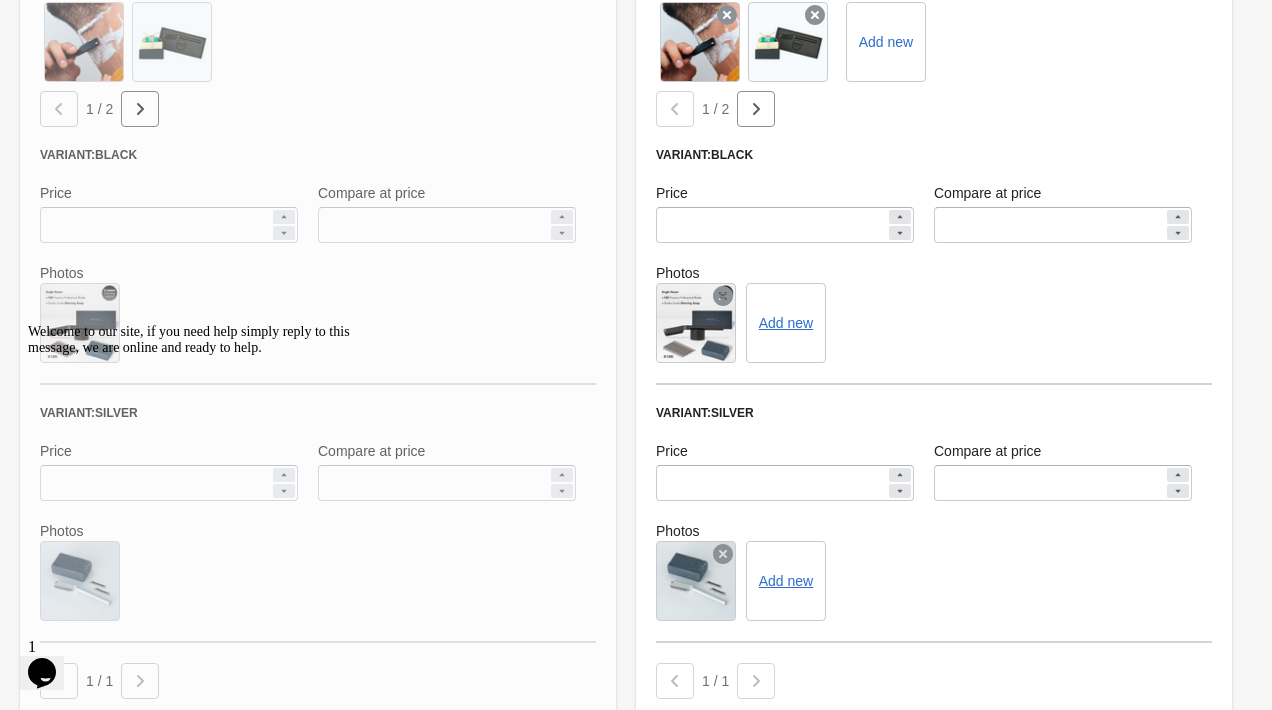 scroll, scrollTop: 1320, scrollLeft: 0, axis: vertical 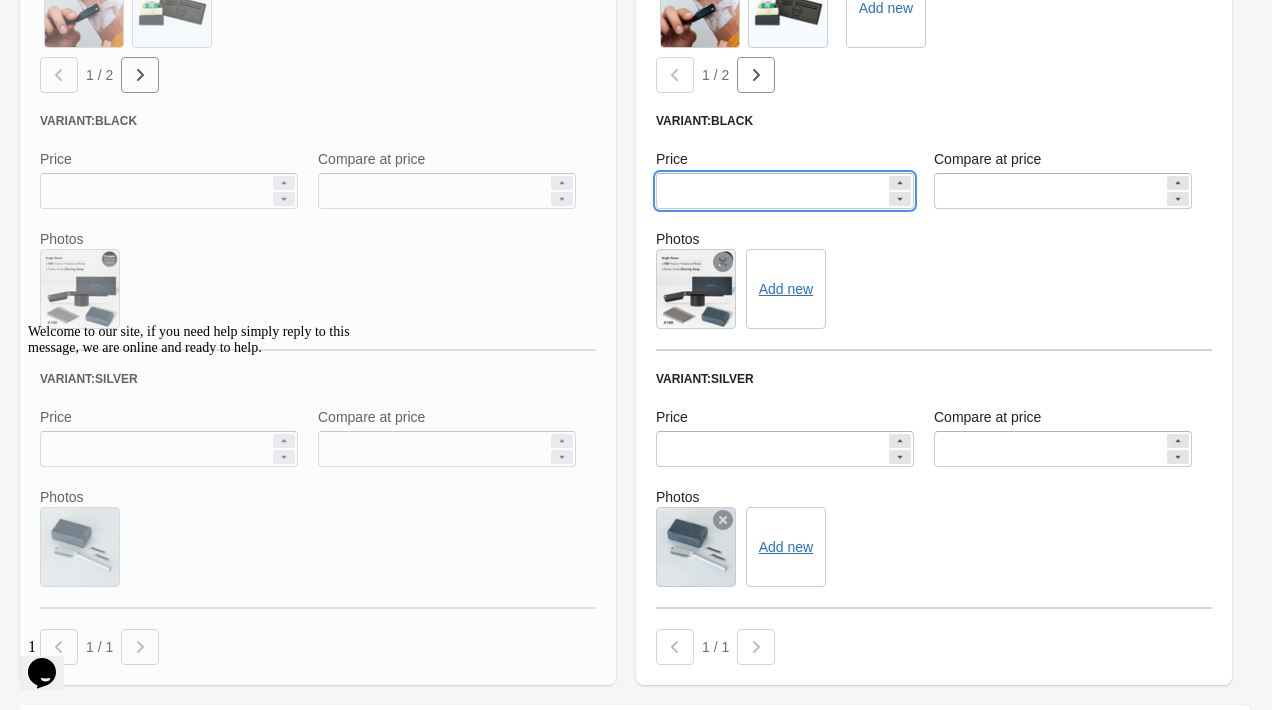 click on "*****" at bounding box center [771, 191] 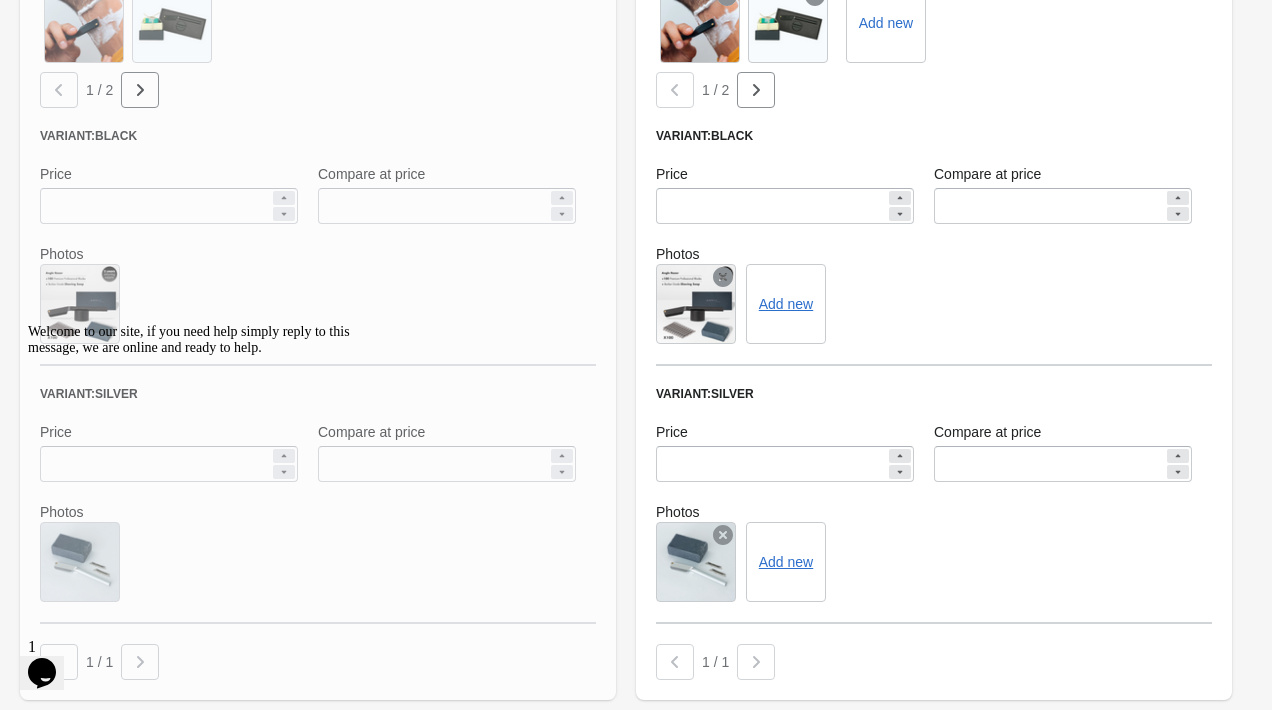 scroll, scrollTop: 1310, scrollLeft: 0, axis: vertical 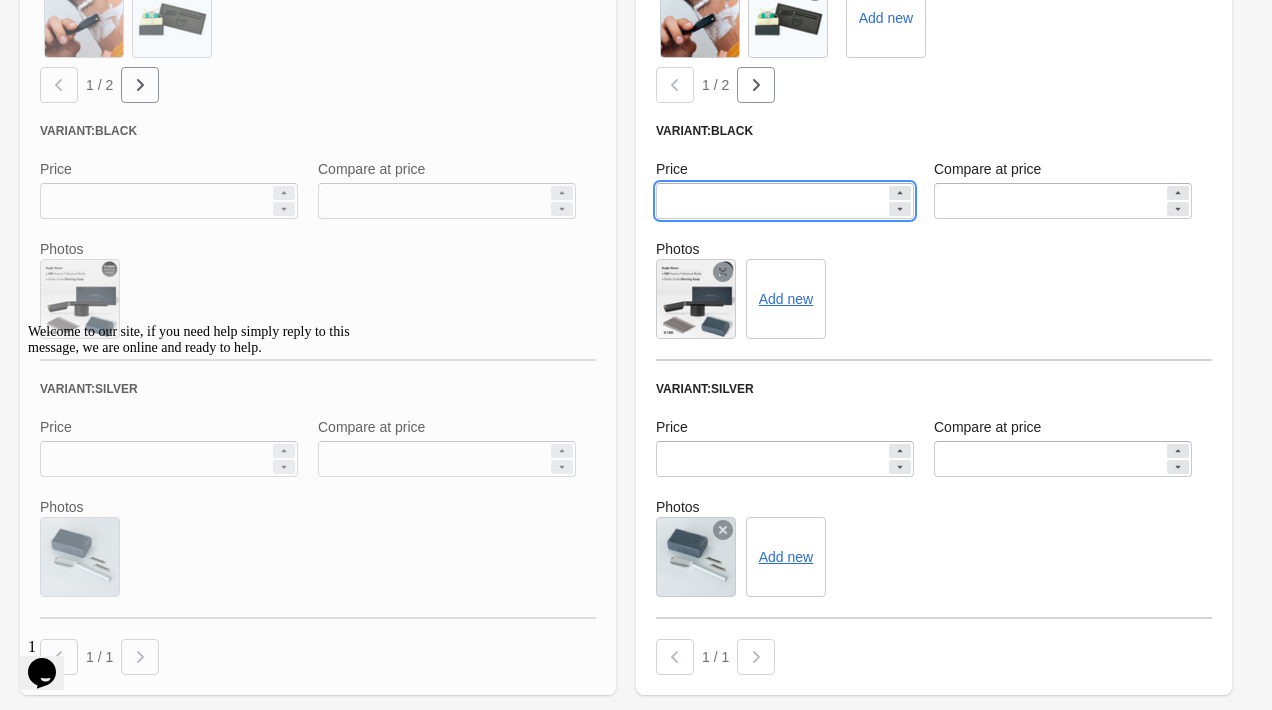 click on "*****" at bounding box center [771, 201] 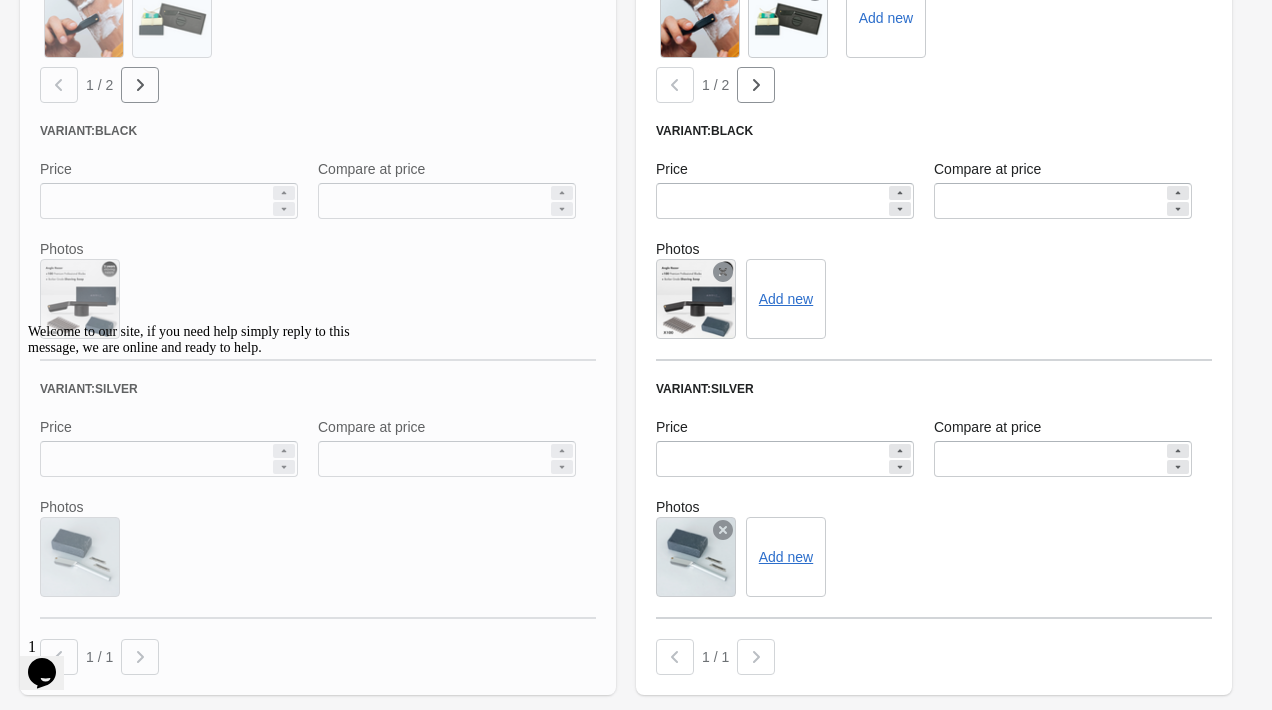 click on "**********" at bounding box center (934, 105) 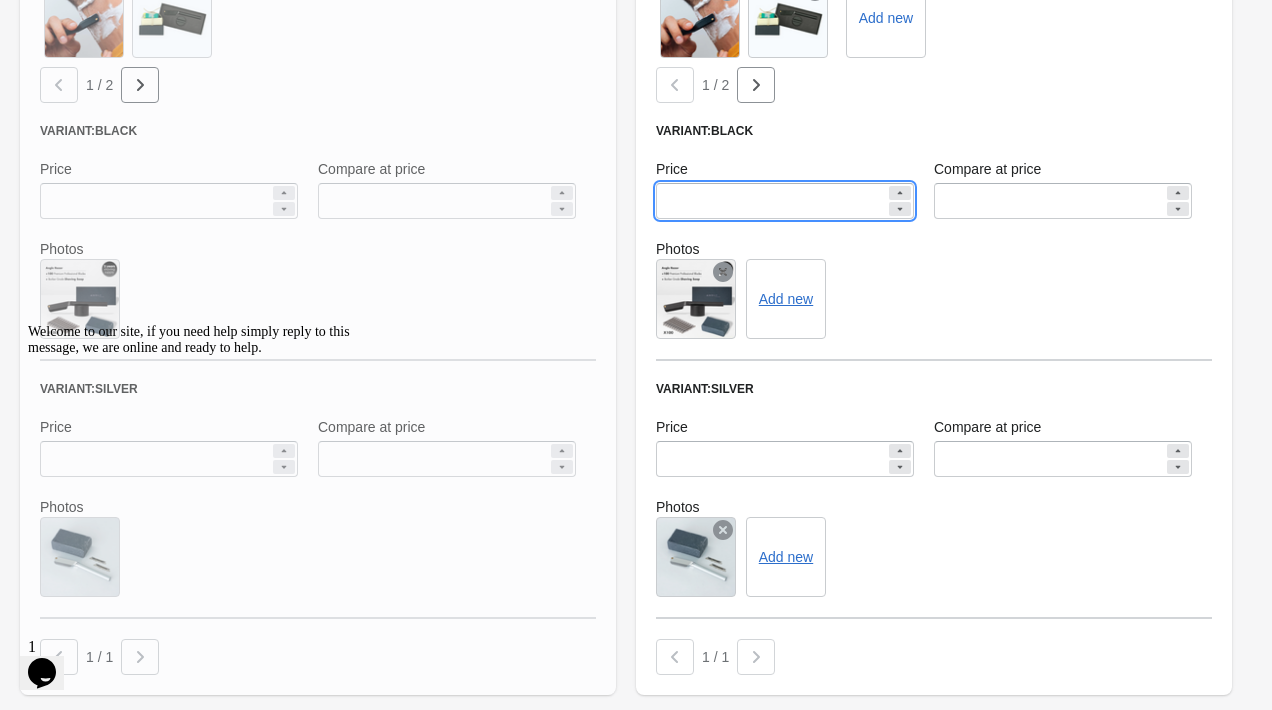 click on "*****" at bounding box center (771, 201) 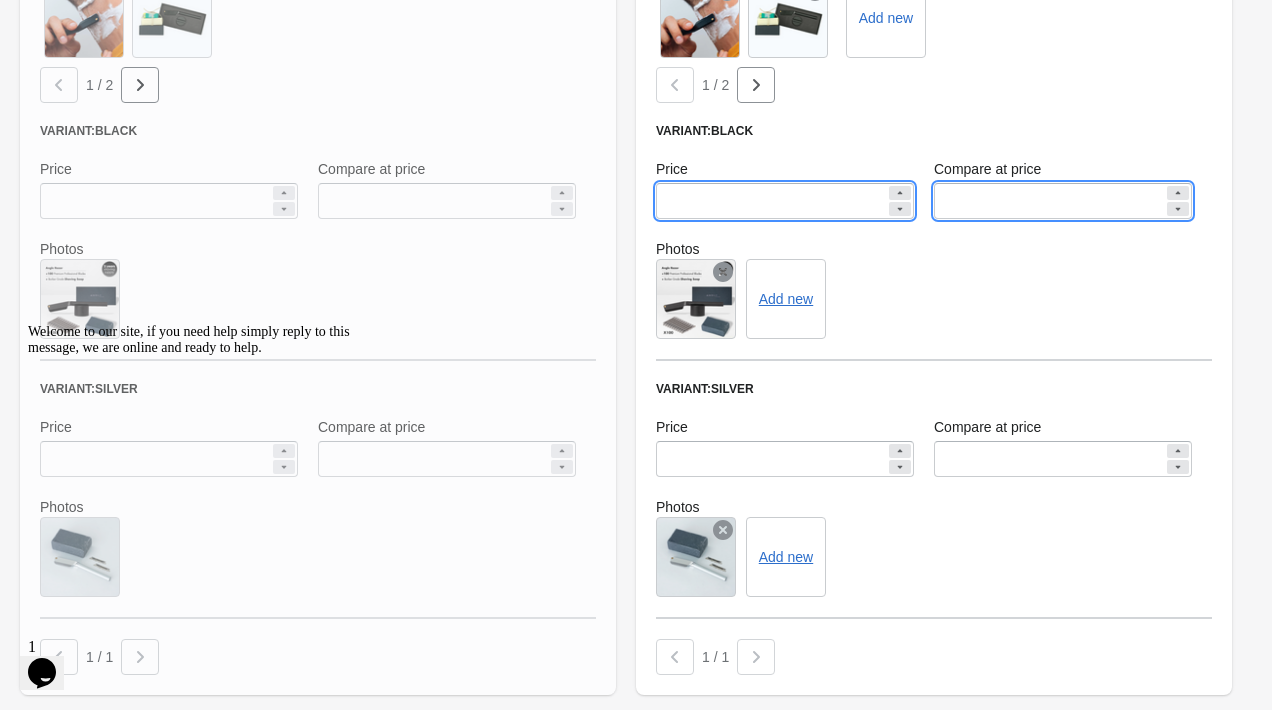 click on "*****" at bounding box center [1049, 201] 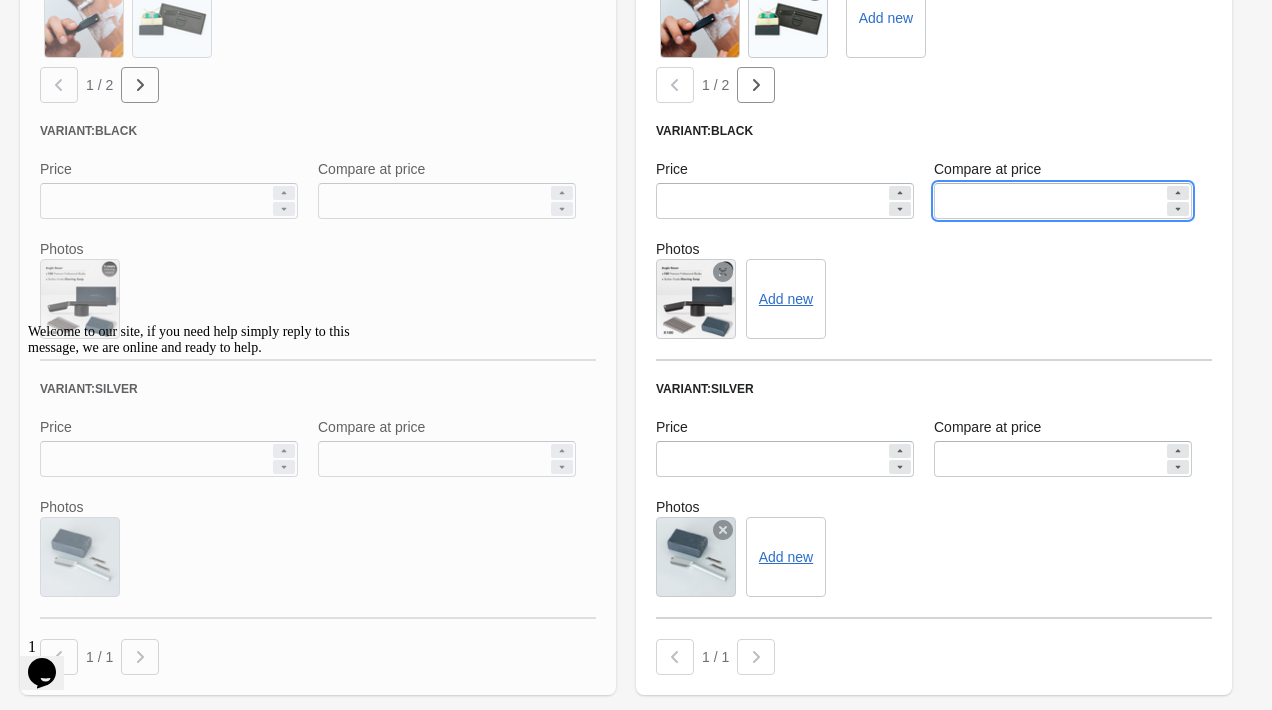 click on "*****" at bounding box center [1049, 201] 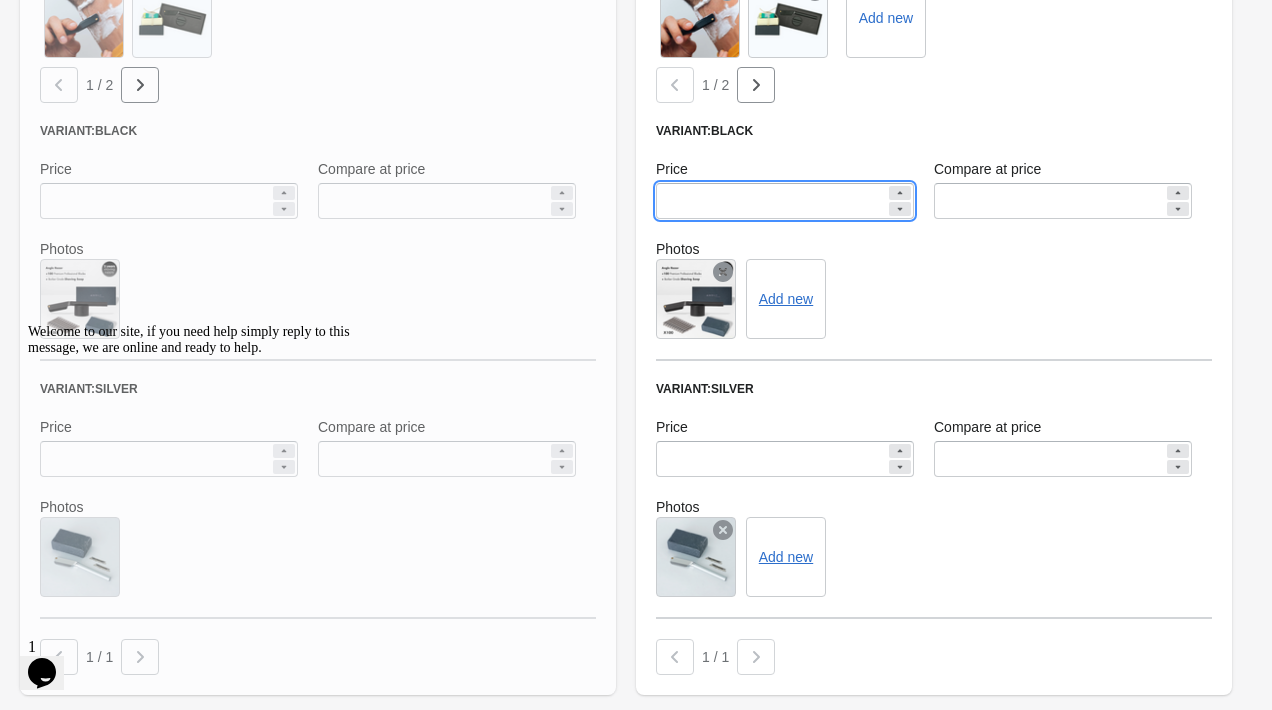 click on "*****" at bounding box center (771, 201) 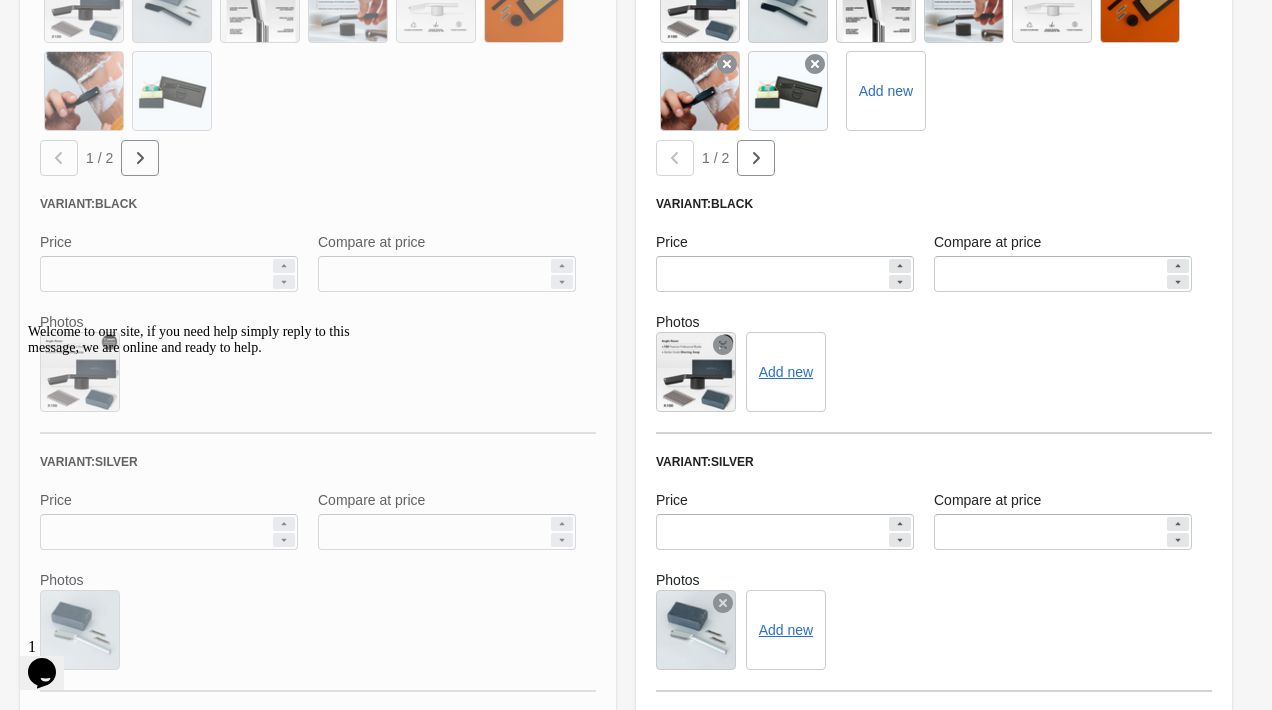 scroll, scrollTop: 1202, scrollLeft: 0, axis: vertical 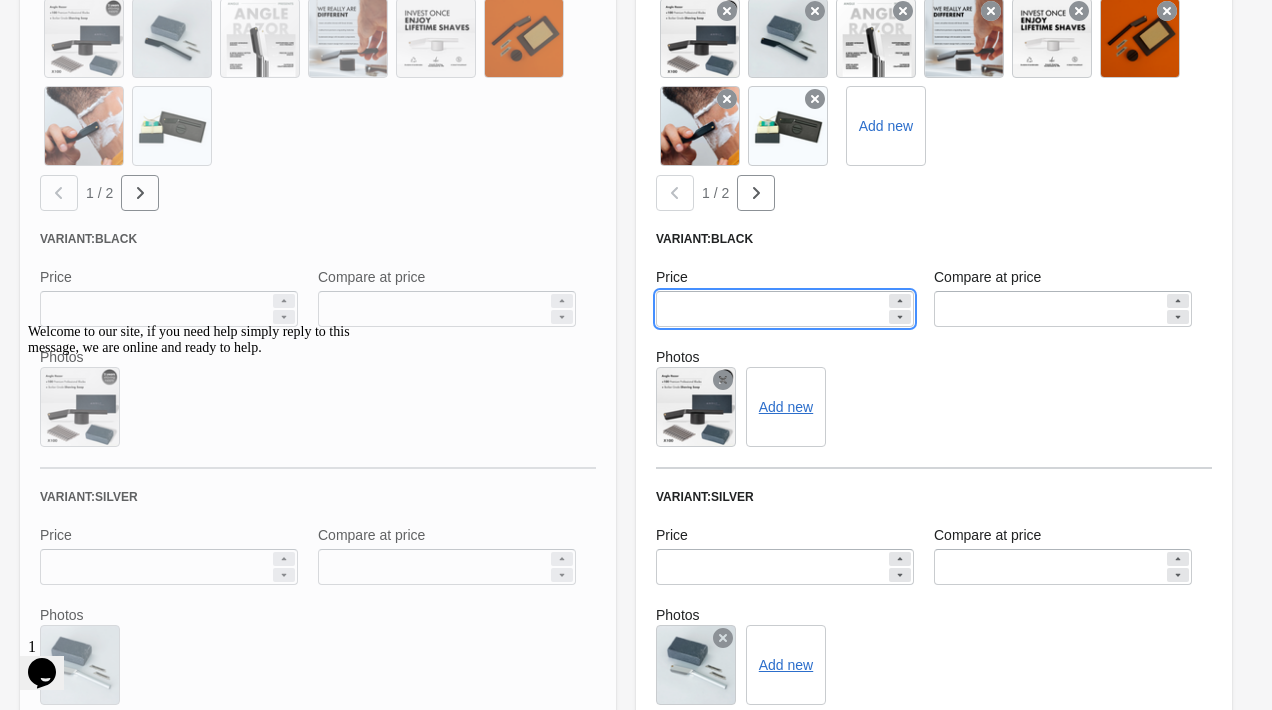 click on "*****" at bounding box center (771, 309) 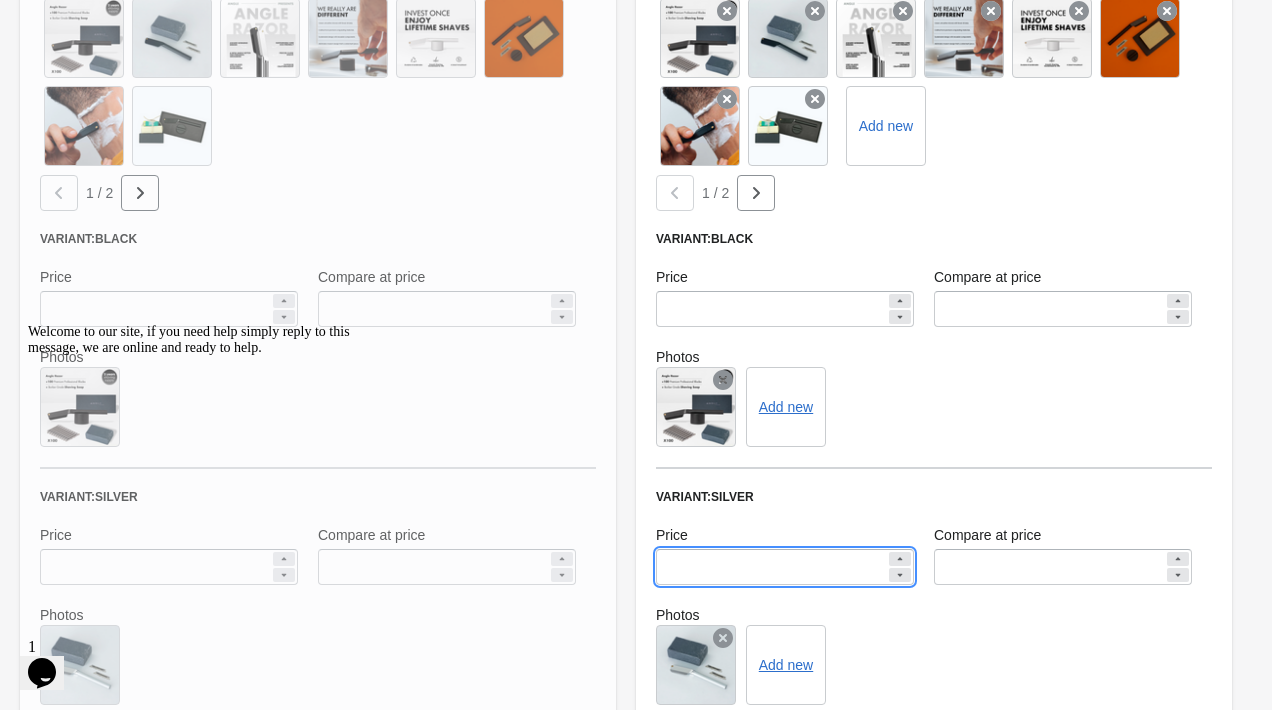 click on "*****" at bounding box center [771, 567] 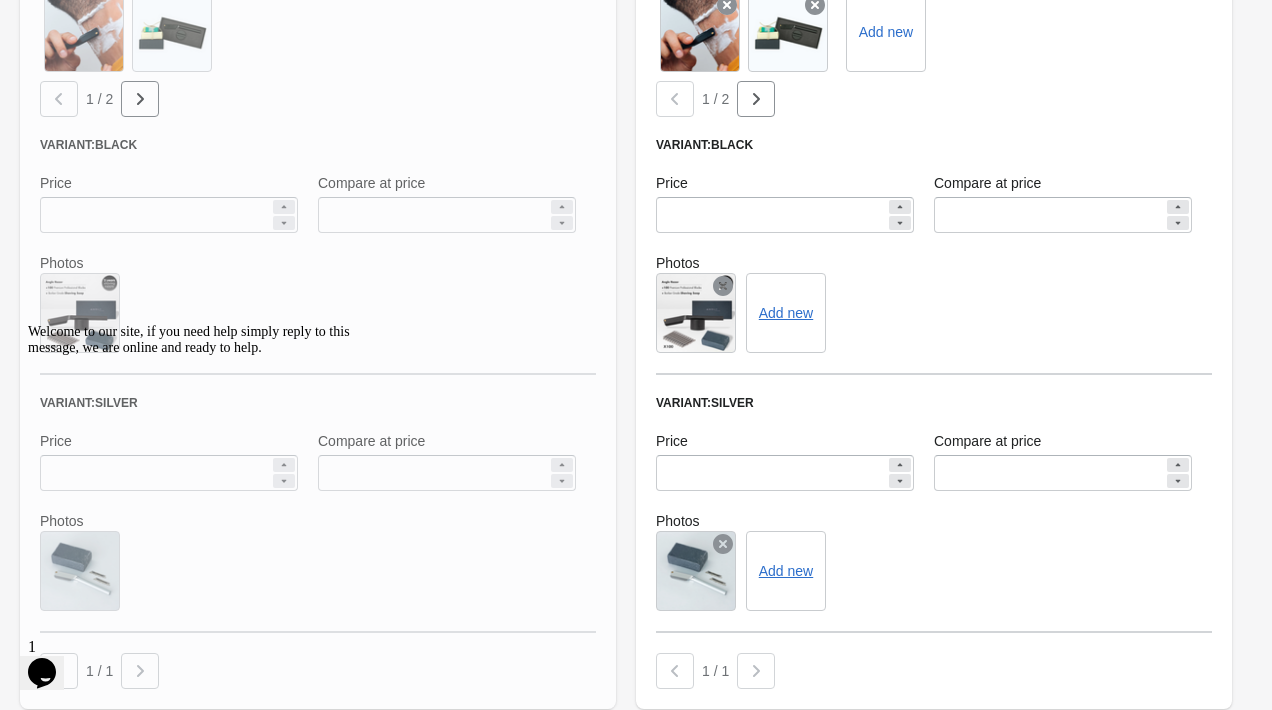 scroll, scrollTop: 1237, scrollLeft: 0, axis: vertical 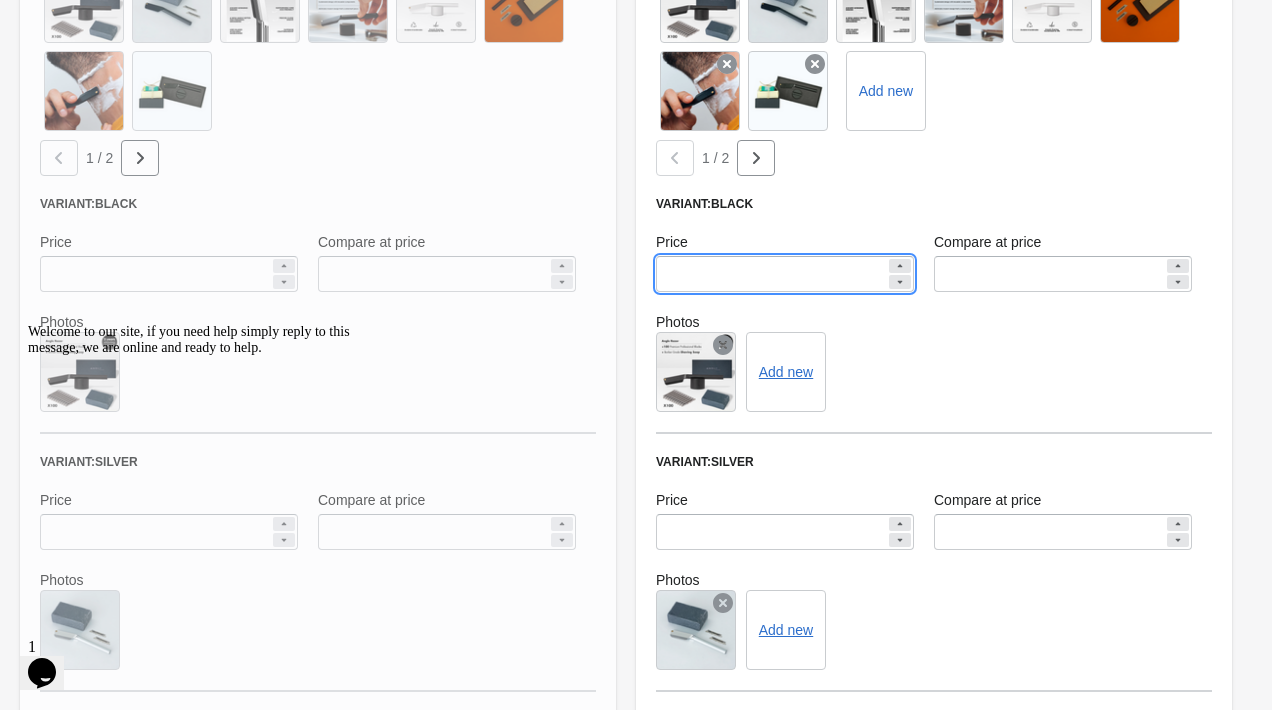 drag, startPoint x: 683, startPoint y: 302, endPoint x: 653, endPoint y: 301, distance: 30.016663 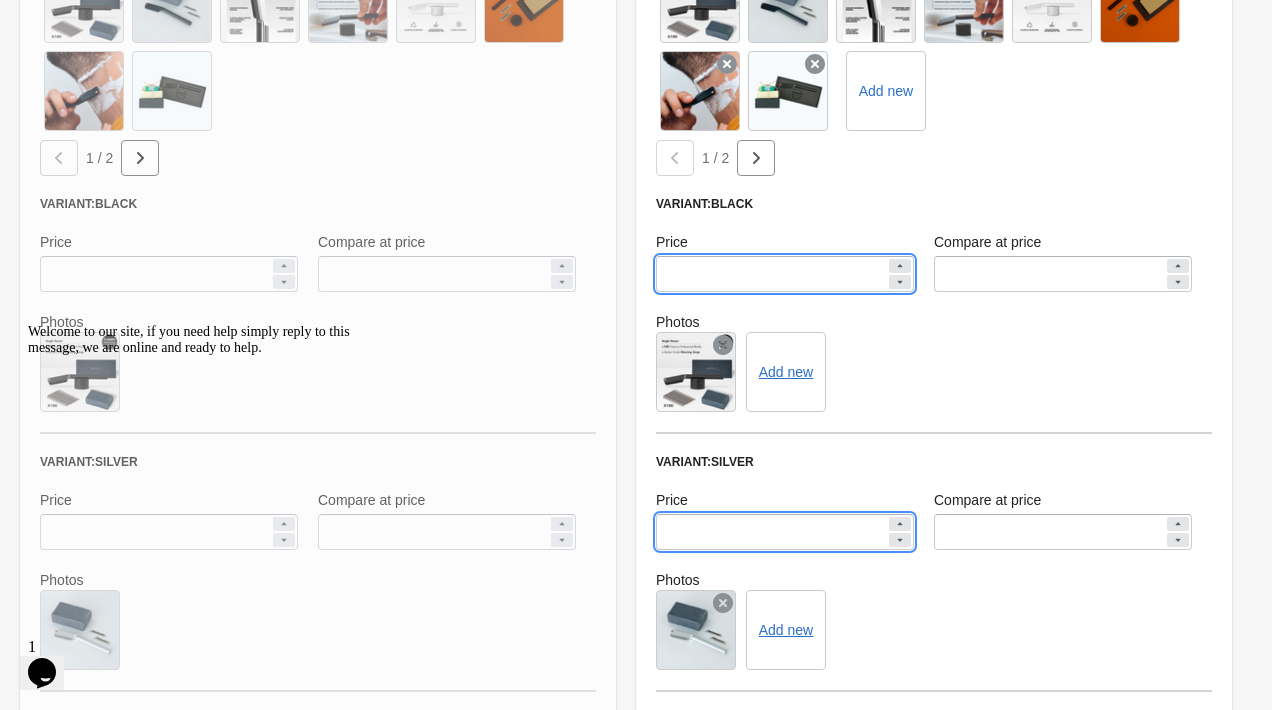 drag, startPoint x: 684, startPoint y: 552, endPoint x: 617, endPoint y: 552, distance: 67 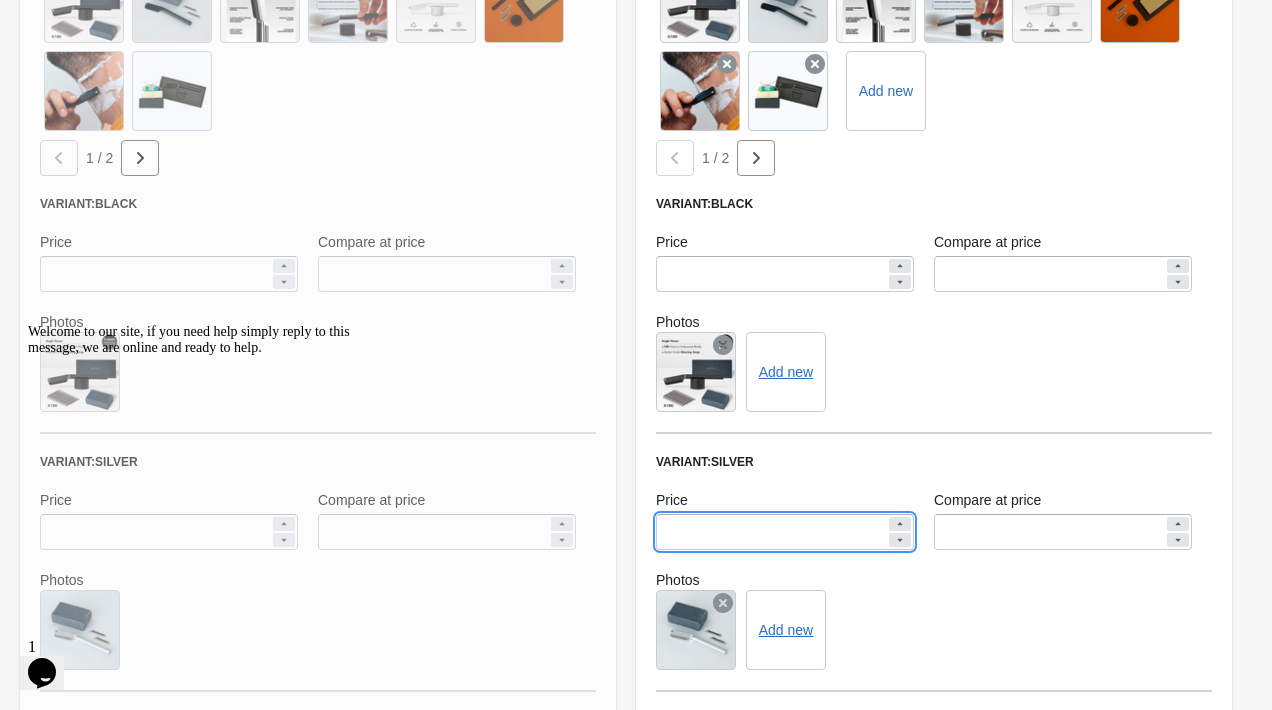 type on "*****" 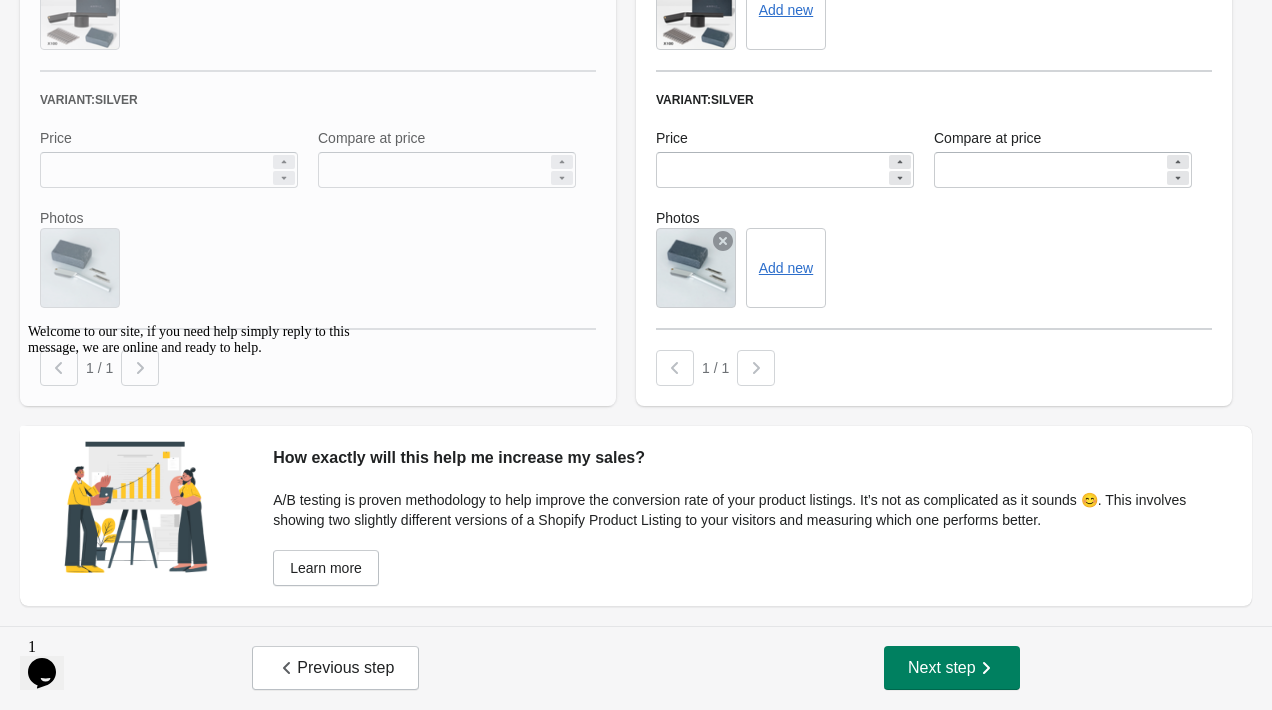 scroll, scrollTop: 1619, scrollLeft: 0, axis: vertical 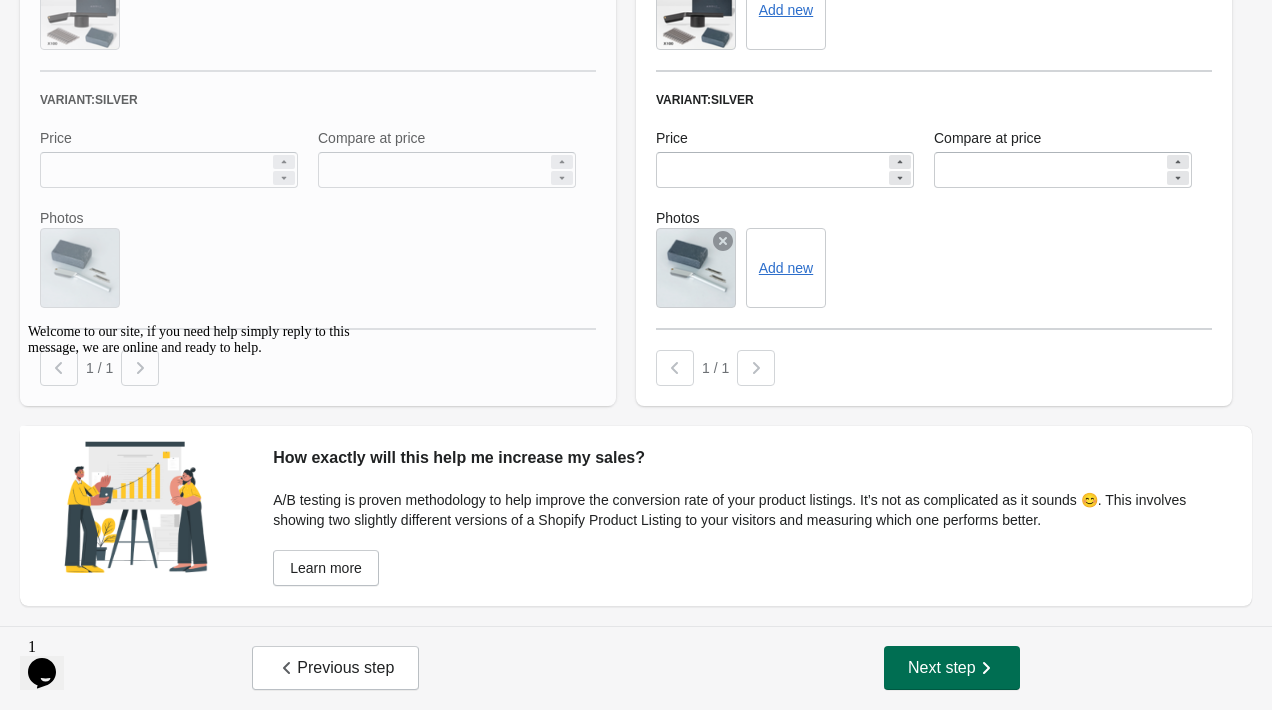 click on "Next step" at bounding box center [952, 668] 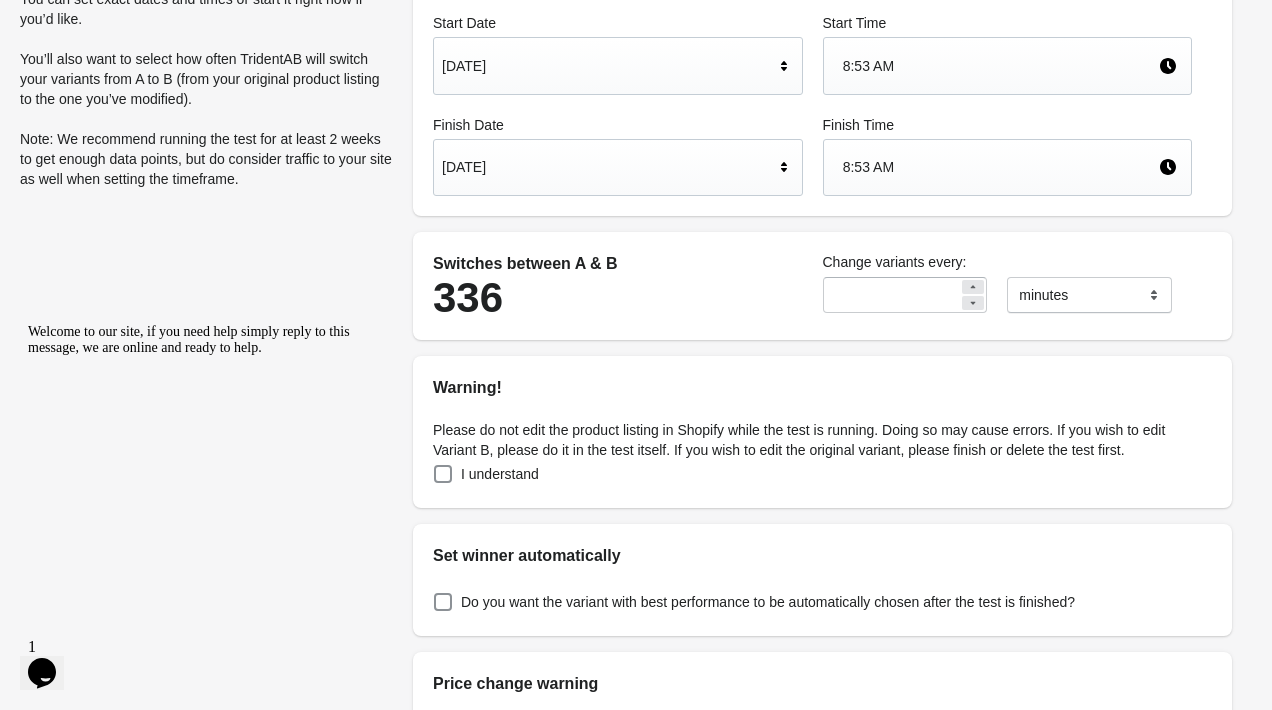 scroll, scrollTop: 191, scrollLeft: 0, axis: vertical 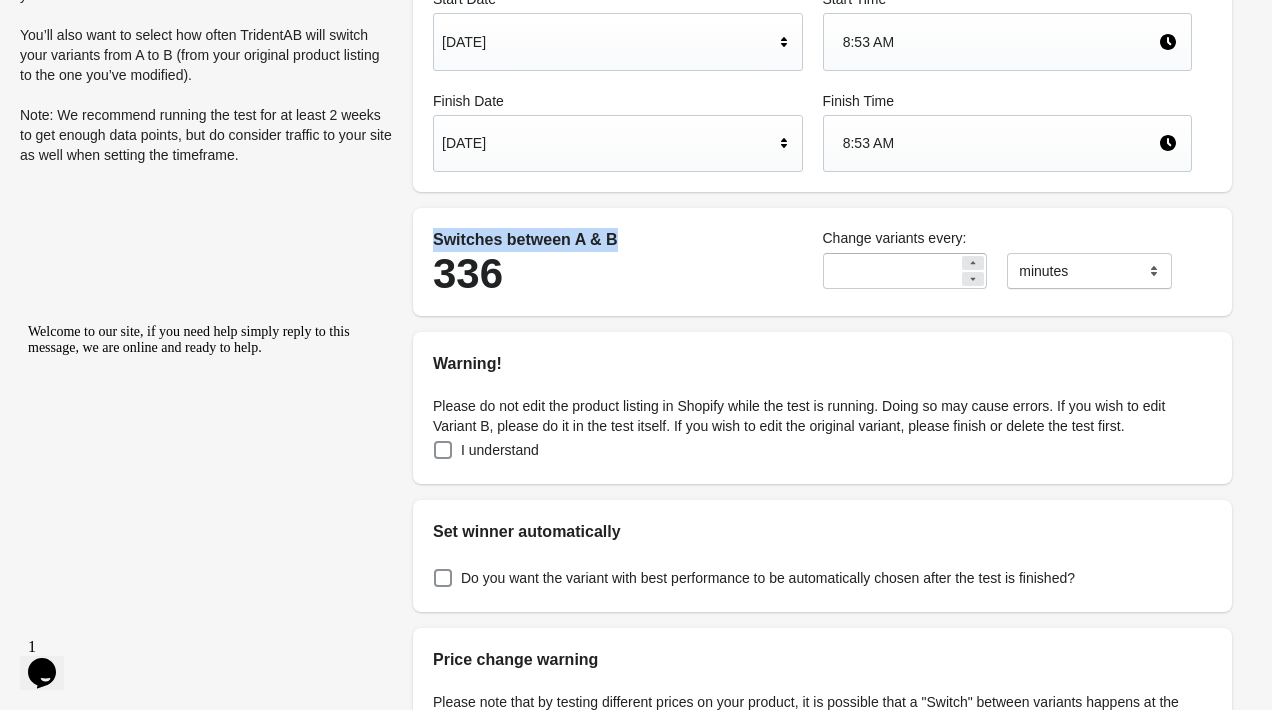 drag, startPoint x: 436, startPoint y: 237, endPoint x: 713, endPoint y: 237, distance: 277 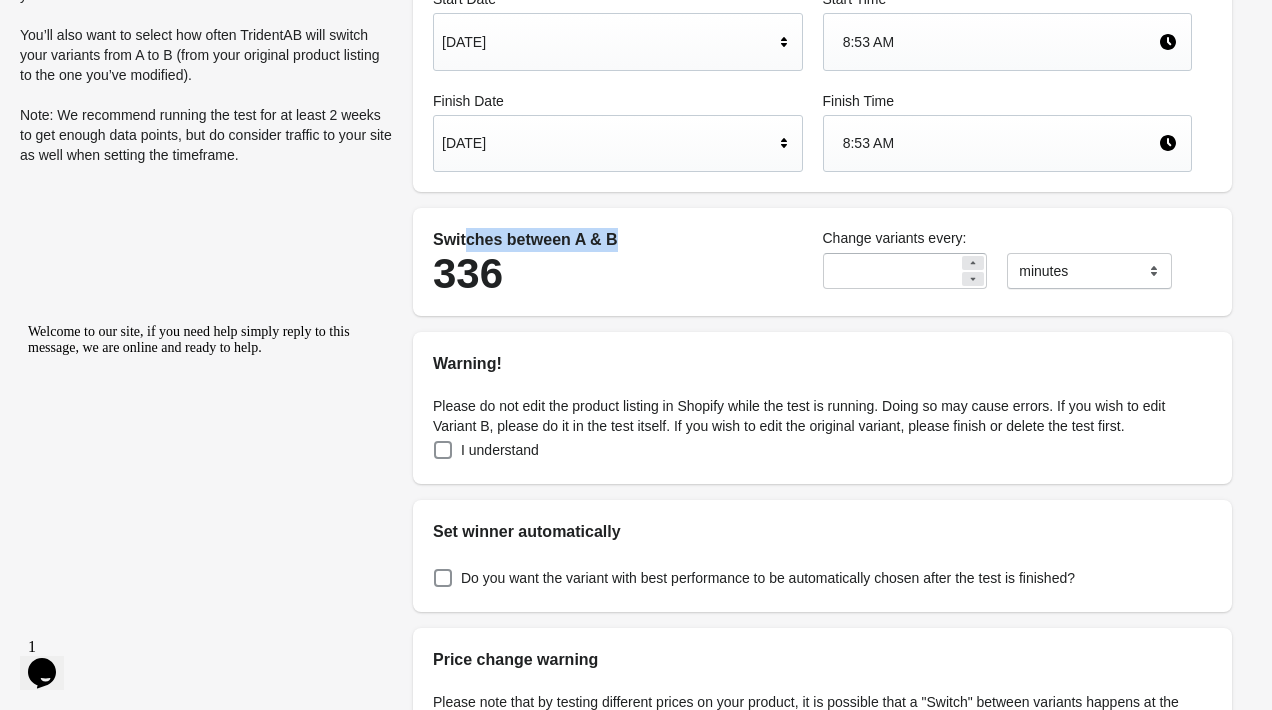 drag, startPoint x: 749, startPoint y: 238, endPoint x: 448, endPoint y: 238, distance: 301 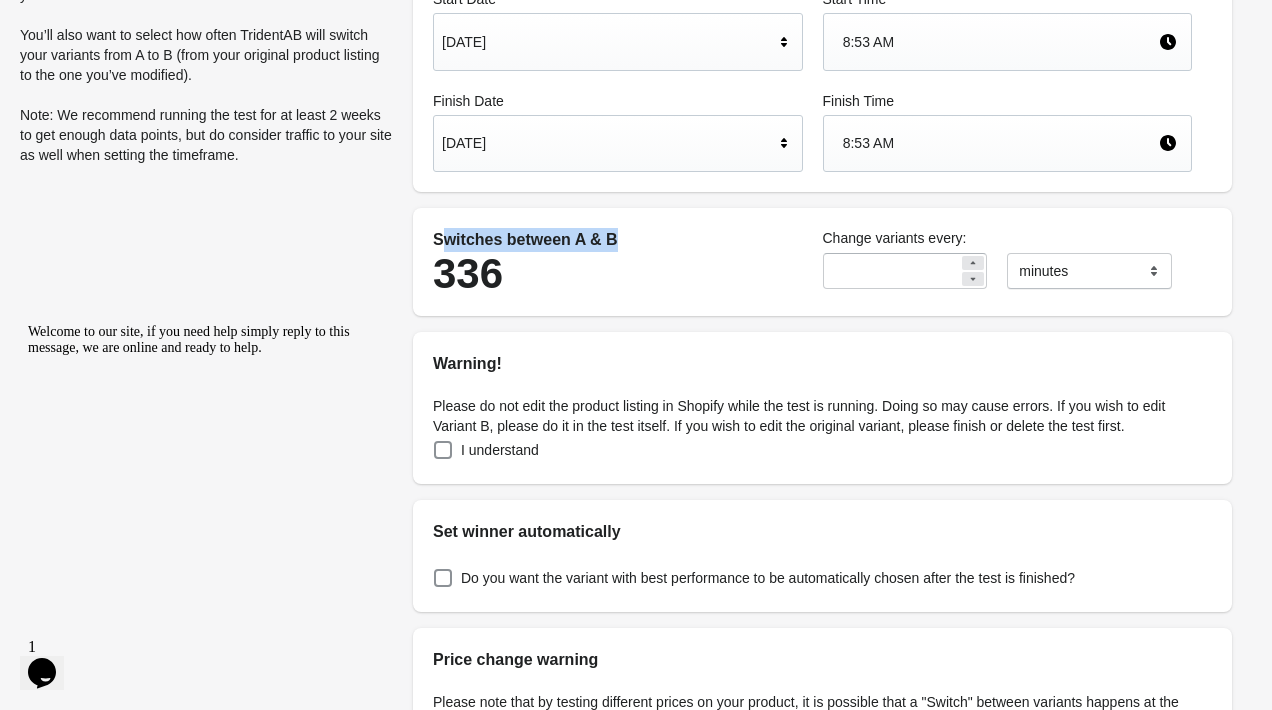 click on "Switches between A & B" at bounding box center [618, 240] 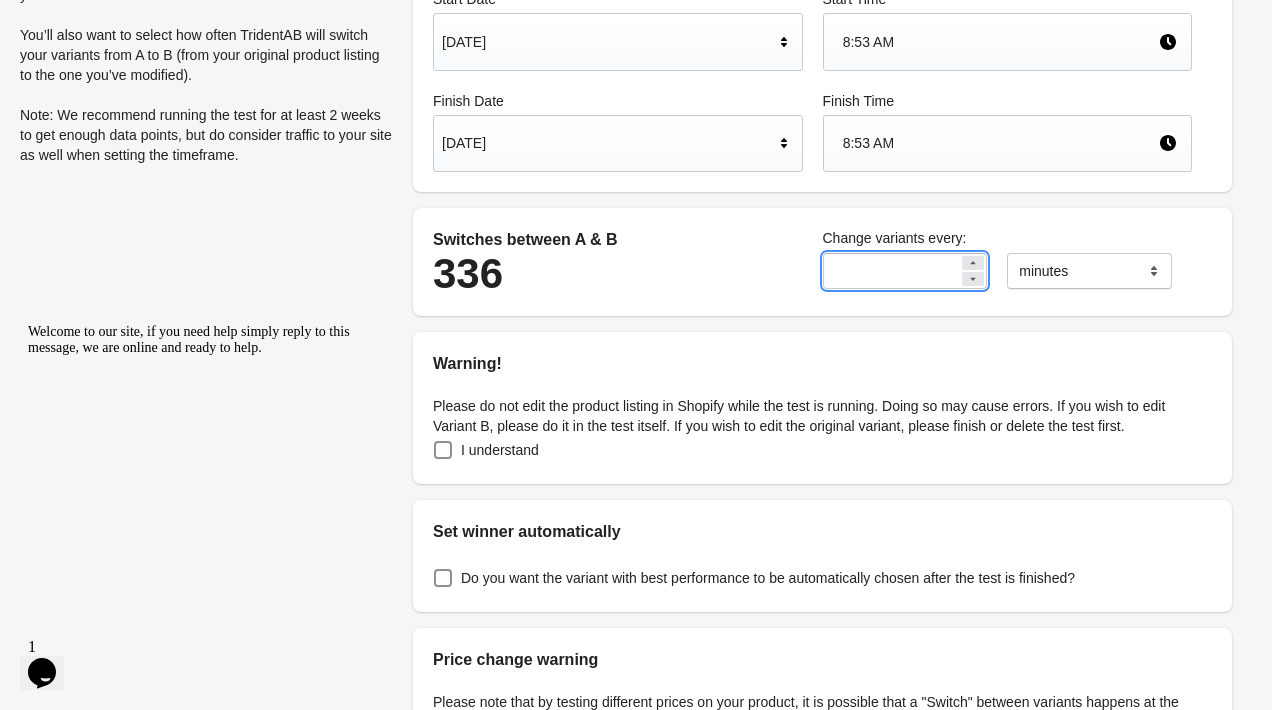 drag, startPoint x: 821, startPoint y: 244, endPoint x: 990, endPoint y: 244, distance: 169 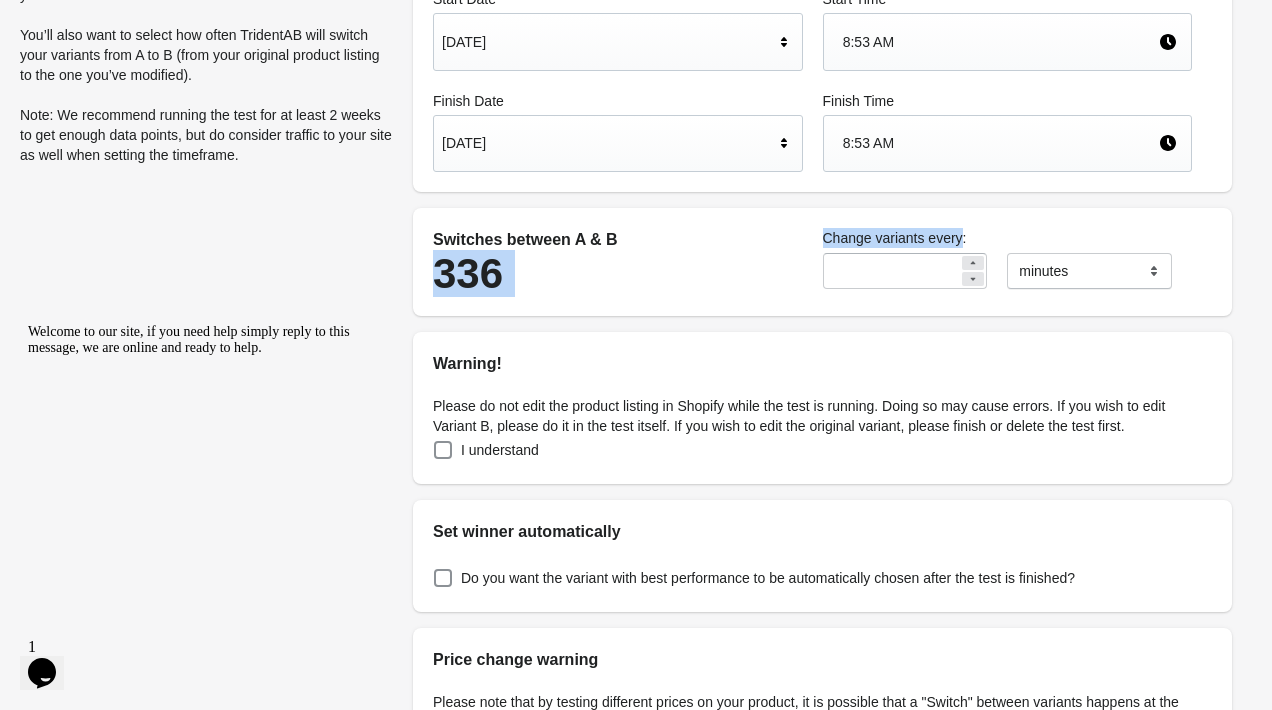 drag, startPoint x: 965, startPoint y: 231, endPoint x: 766, endPoint y: 231, distance: 199 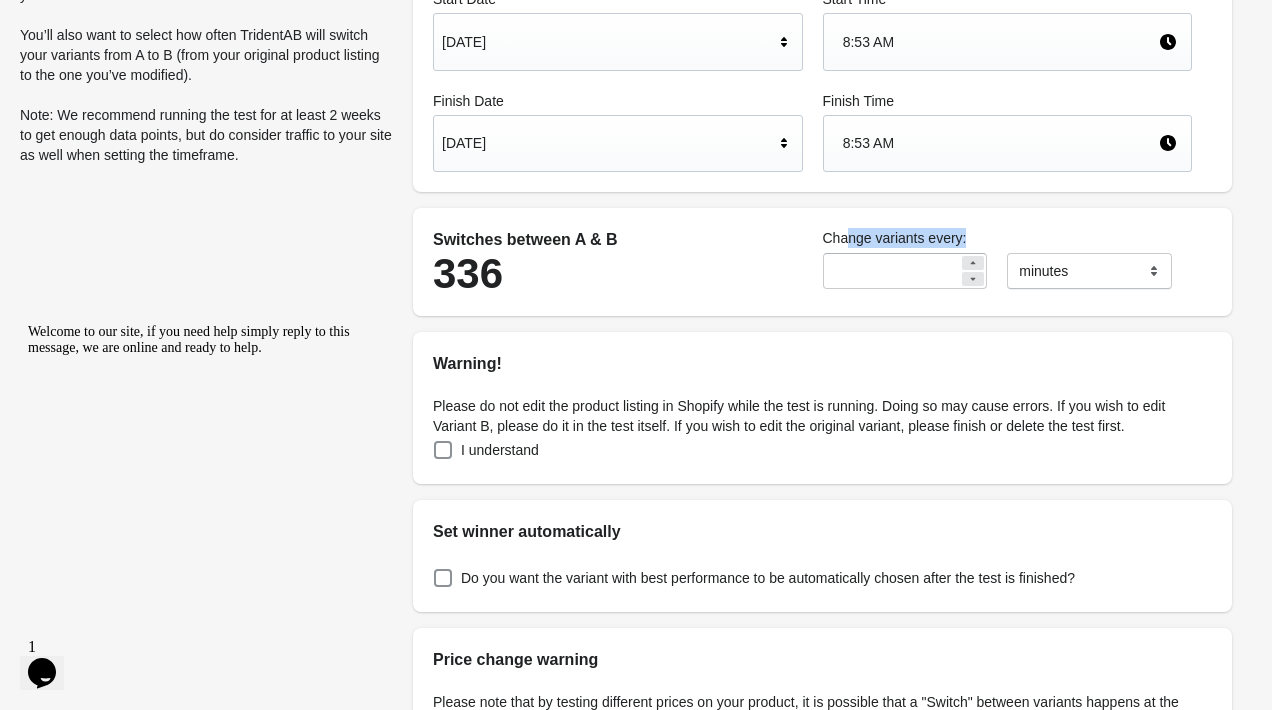 drag, startPoint x: 851, startPoint y: 231, endPoint x: 1059, endPoint y: 231, distance: 208 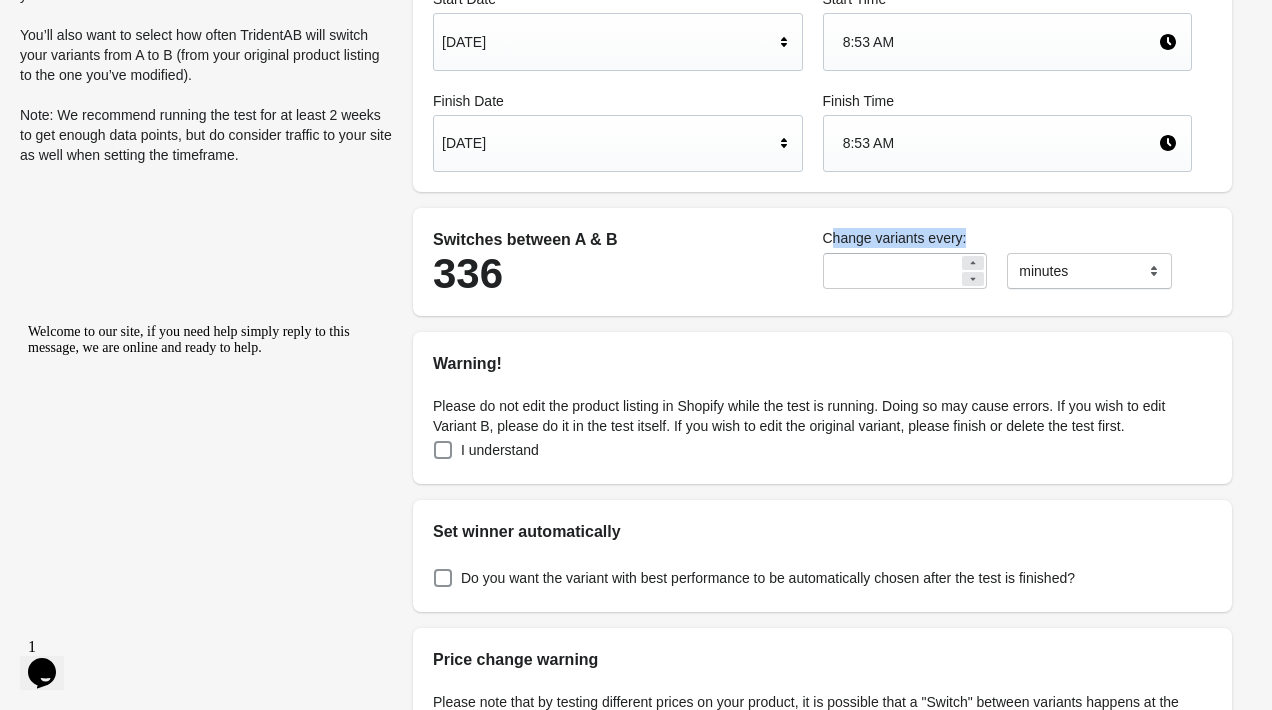 drag, startPoint x: 1086, startPoint y: 232, endPoint x: 828, endPoint y: 232, distance: 258 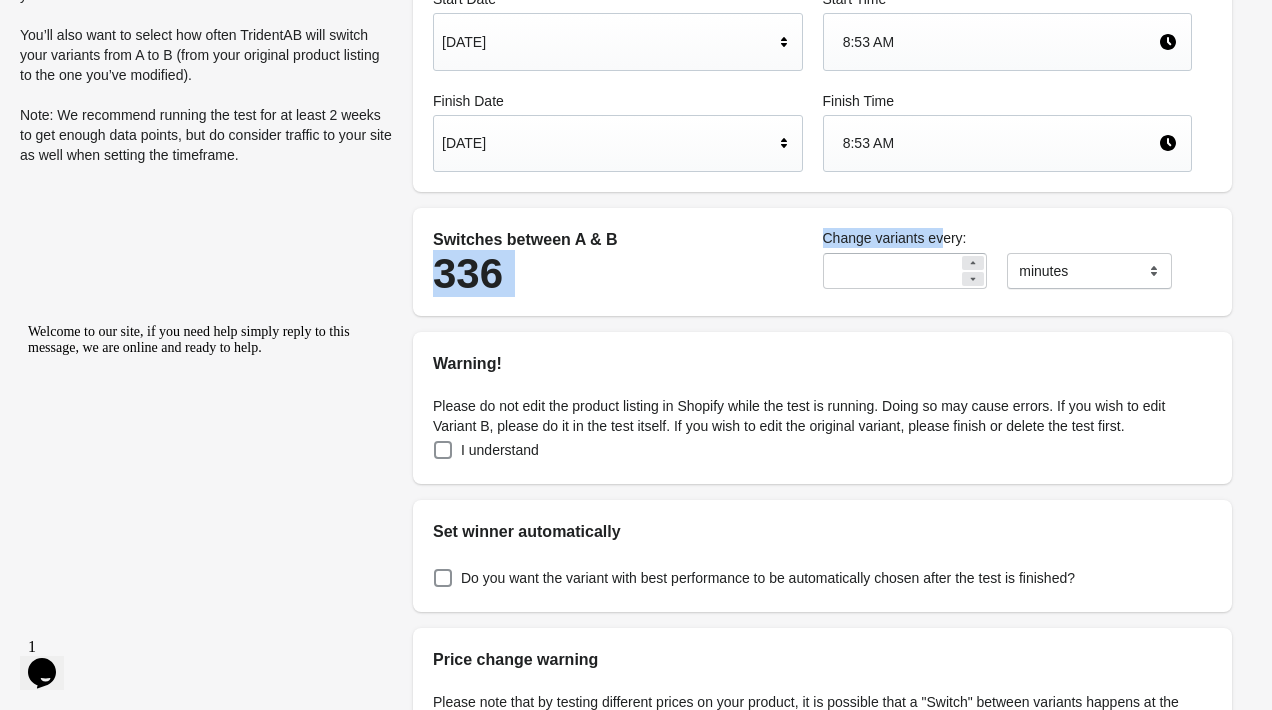drag, startPoint x: 805, startPoint y: 237, endPoint x: 946, endPoint y: 239, distance: 141.01419 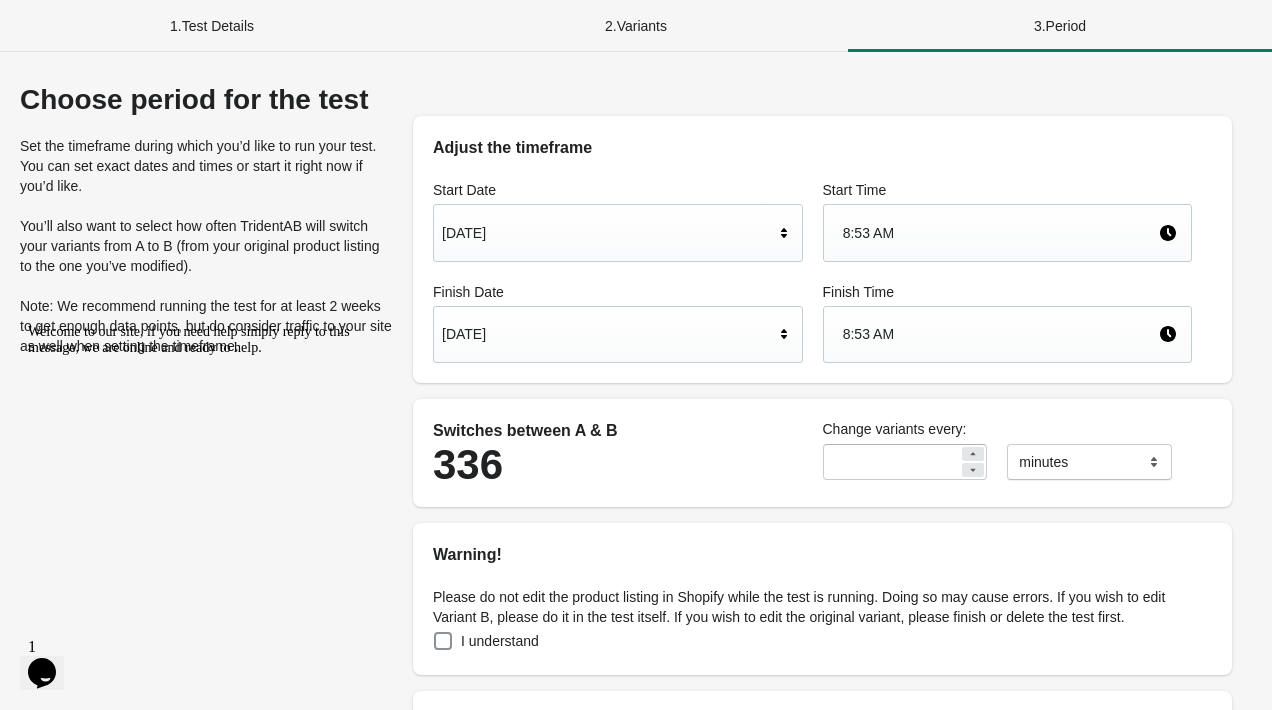 scroll, scrollTop: 34, scrollLeft: 0, axis: vertical 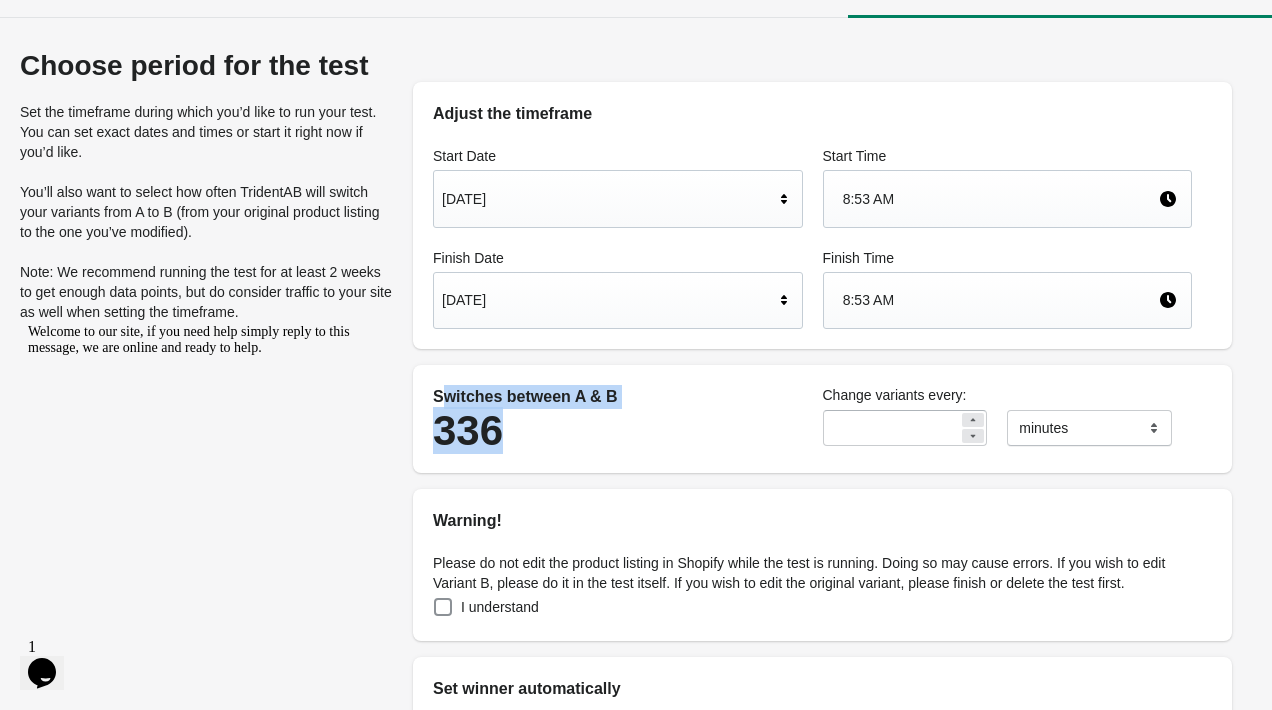 drag, startPoint x: 443, startPoint y: 397, endPoint x: 704, endPoint y: 410, distance: 261.32355 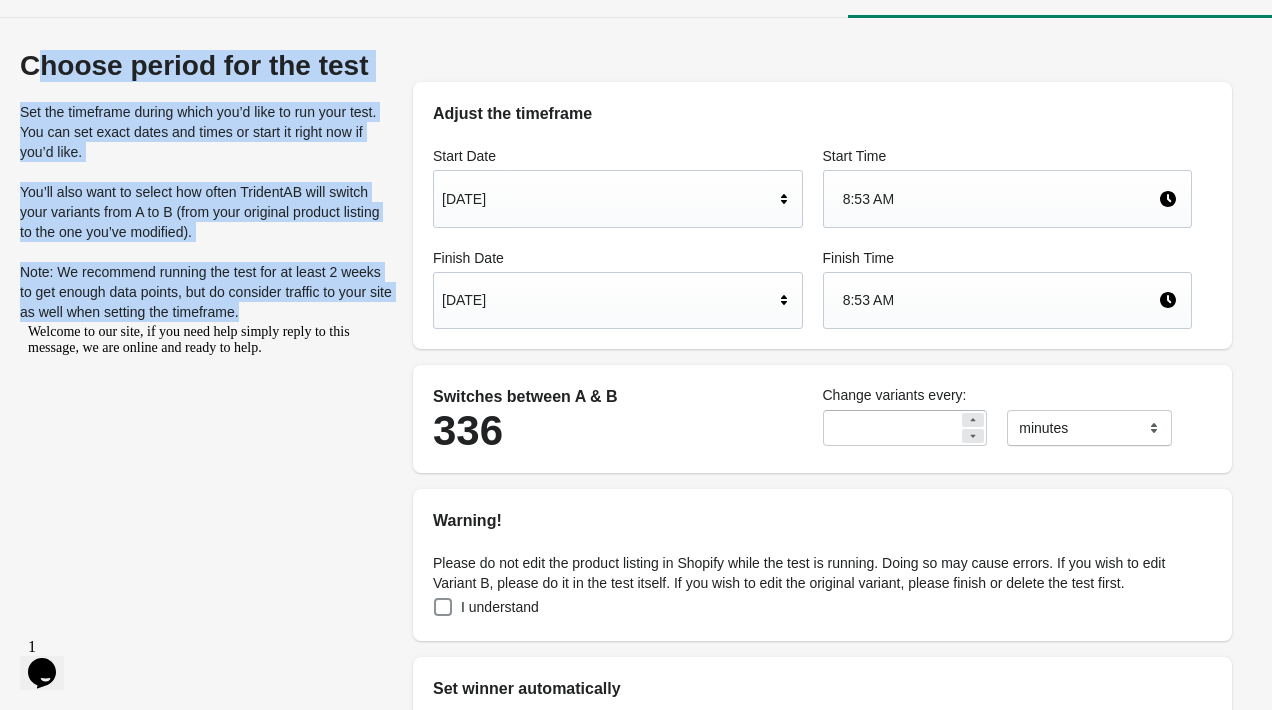 drag, startPoint x: 41, startPoint y: 60, endPoint x: 370, endPoint y: 304, distance: 409.6059 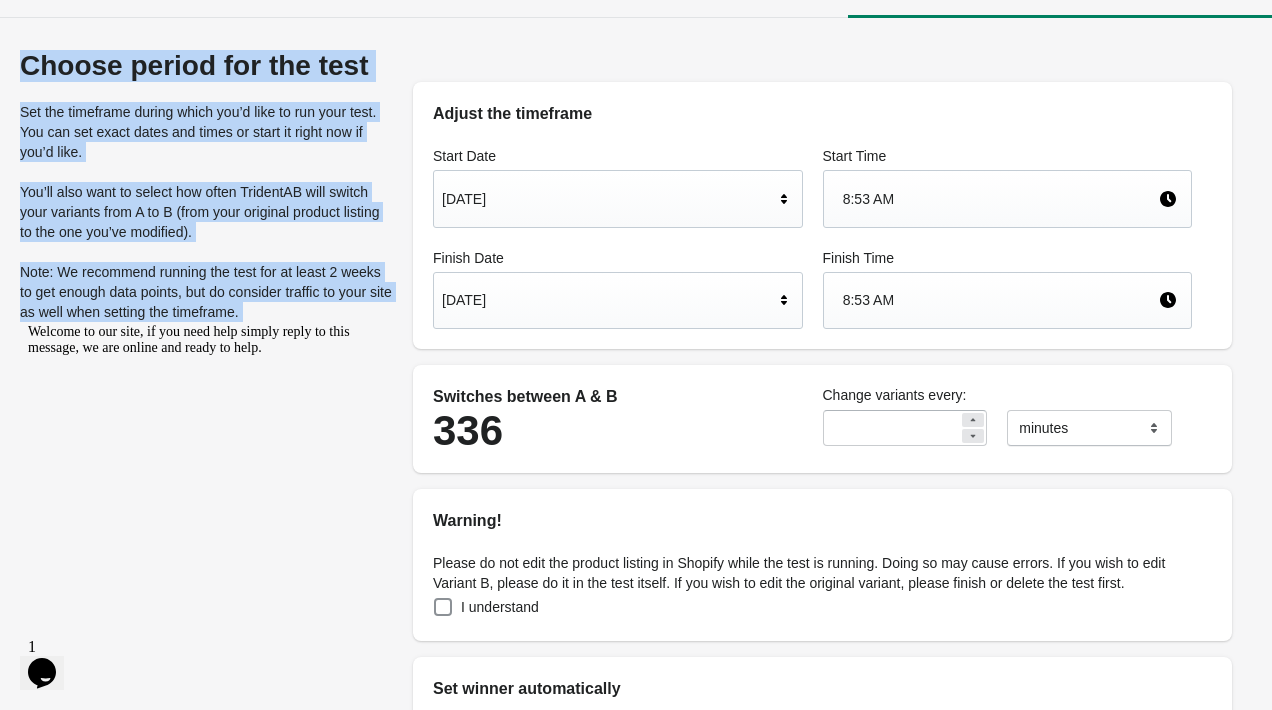 drag, startPoint x: 340, startPoint y: 313, endPoint x: 68, endPoint y: 34, distance: 389.64728 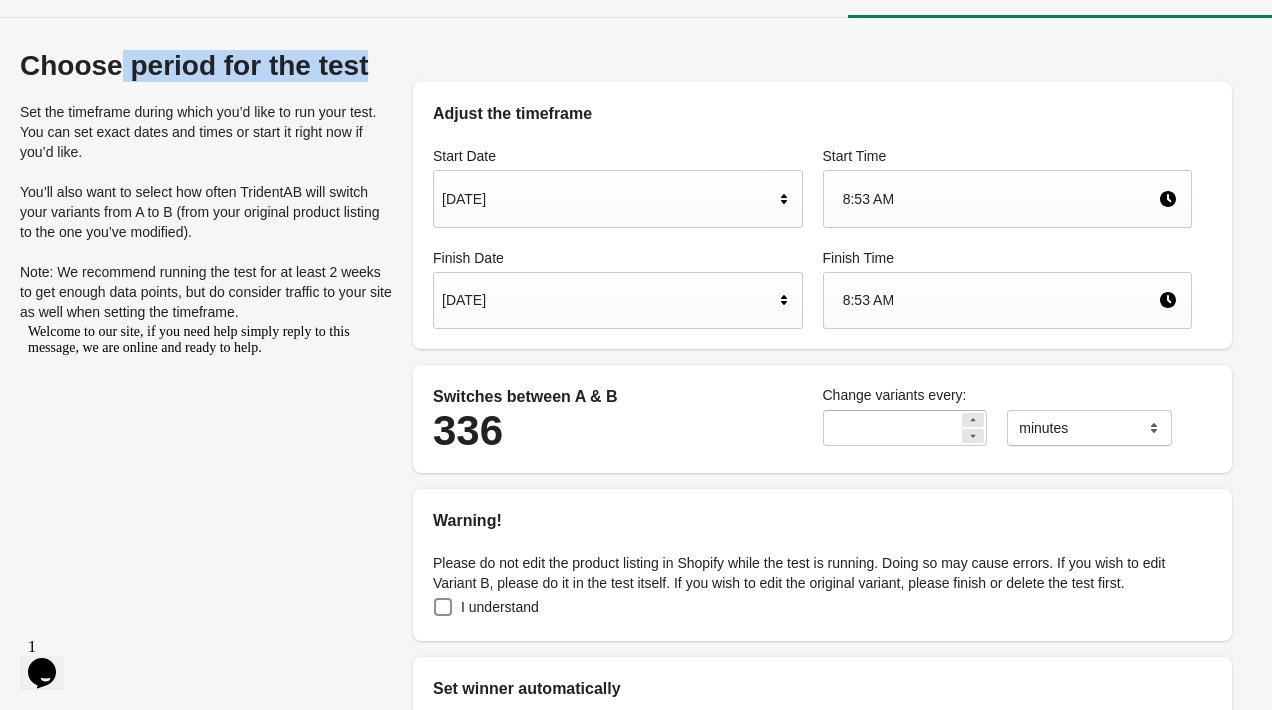 drag, startPoint x: 285, startPoint y: 74, endPoint x: 95, endPoint y: 60, distance: 190.51509 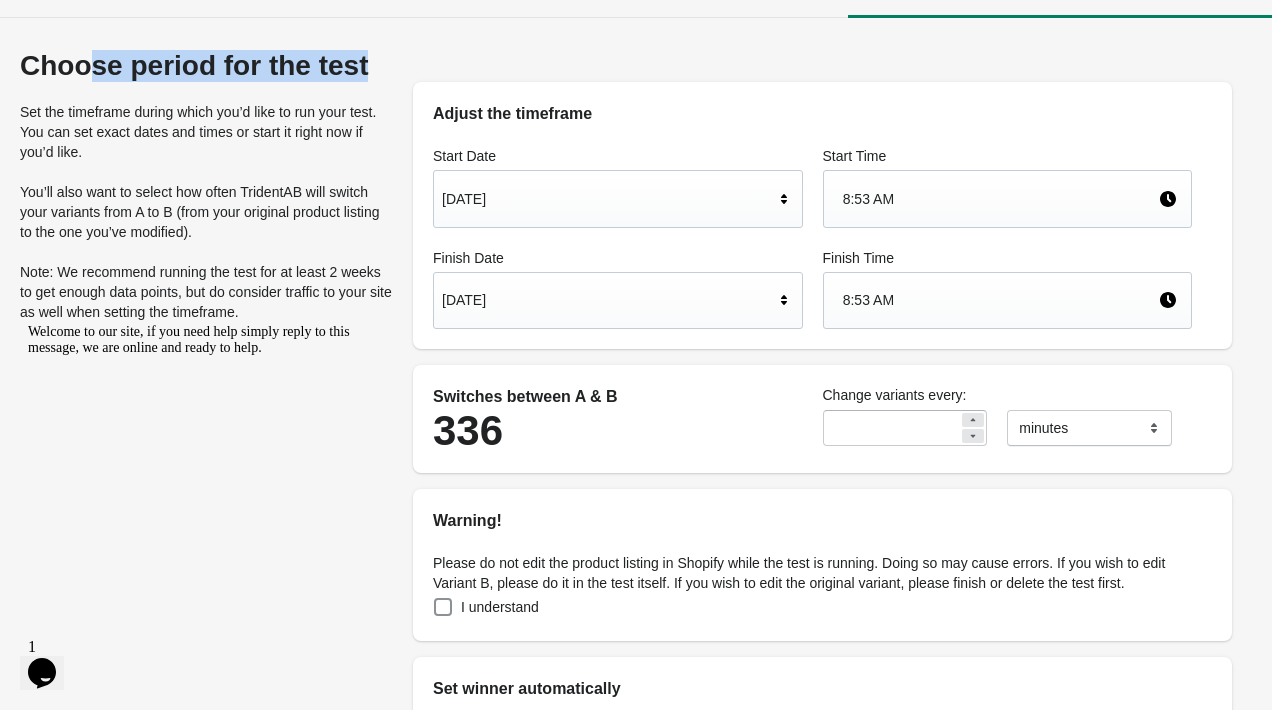 click on "Choose period for the test" at bounding box center (206, 66) 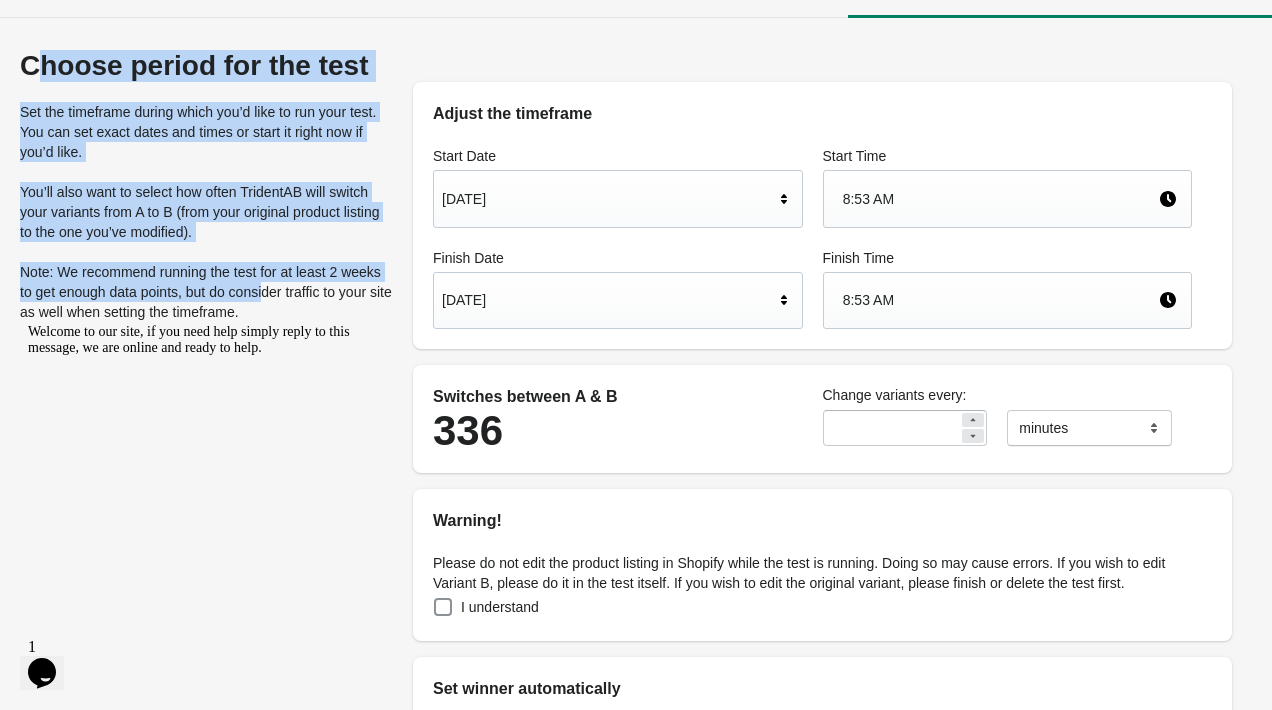 drag, startPoint x: 44, startPoint y: 65, endPoint x: 319, endPoint y: 296, distance: 359.1462 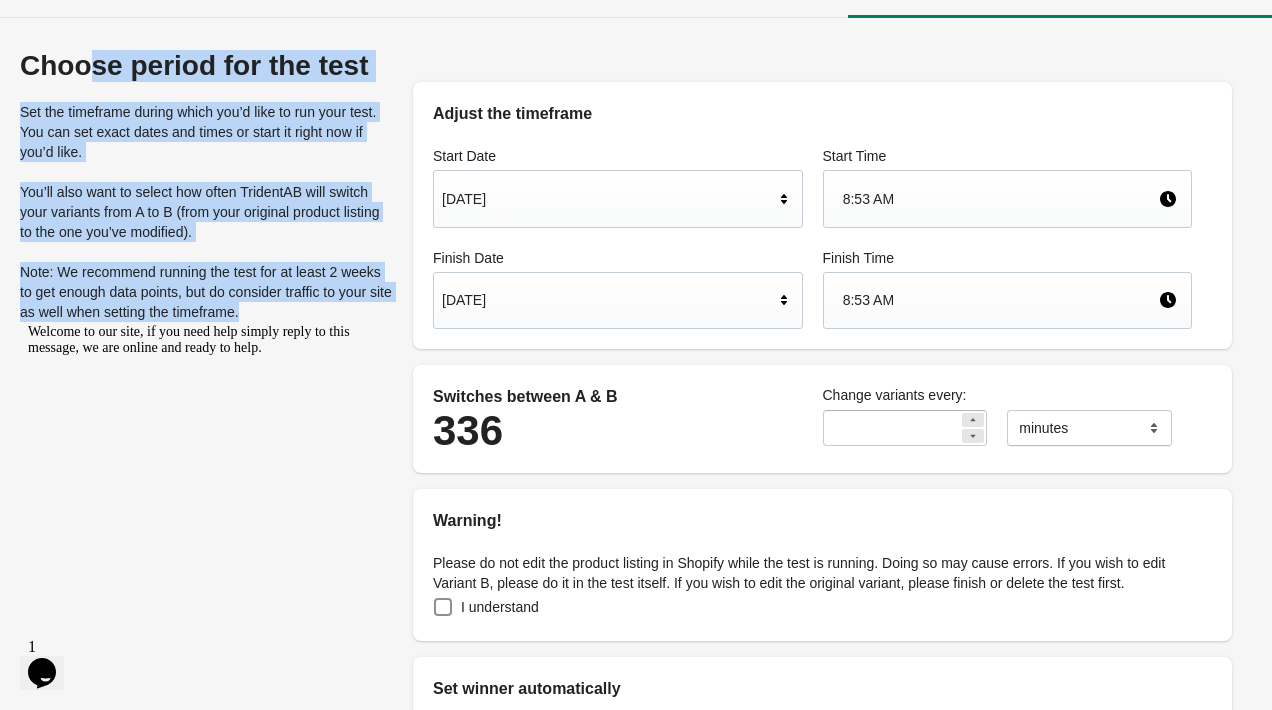 drag, startPoint x: 336, startPoint y: 306, endPoint x: 83, endPoint y: 66, distance: 348.72482 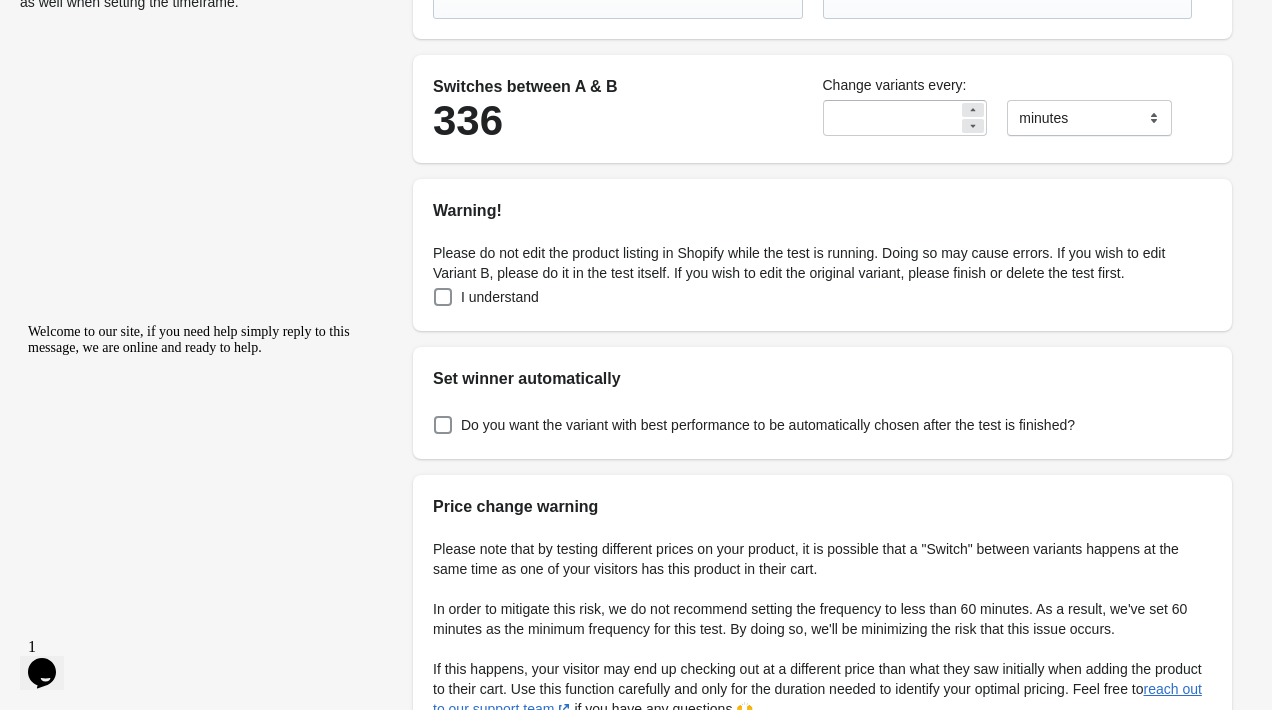 scroll, scrollTop: 346, scrollLeft: 0, axis: vertical 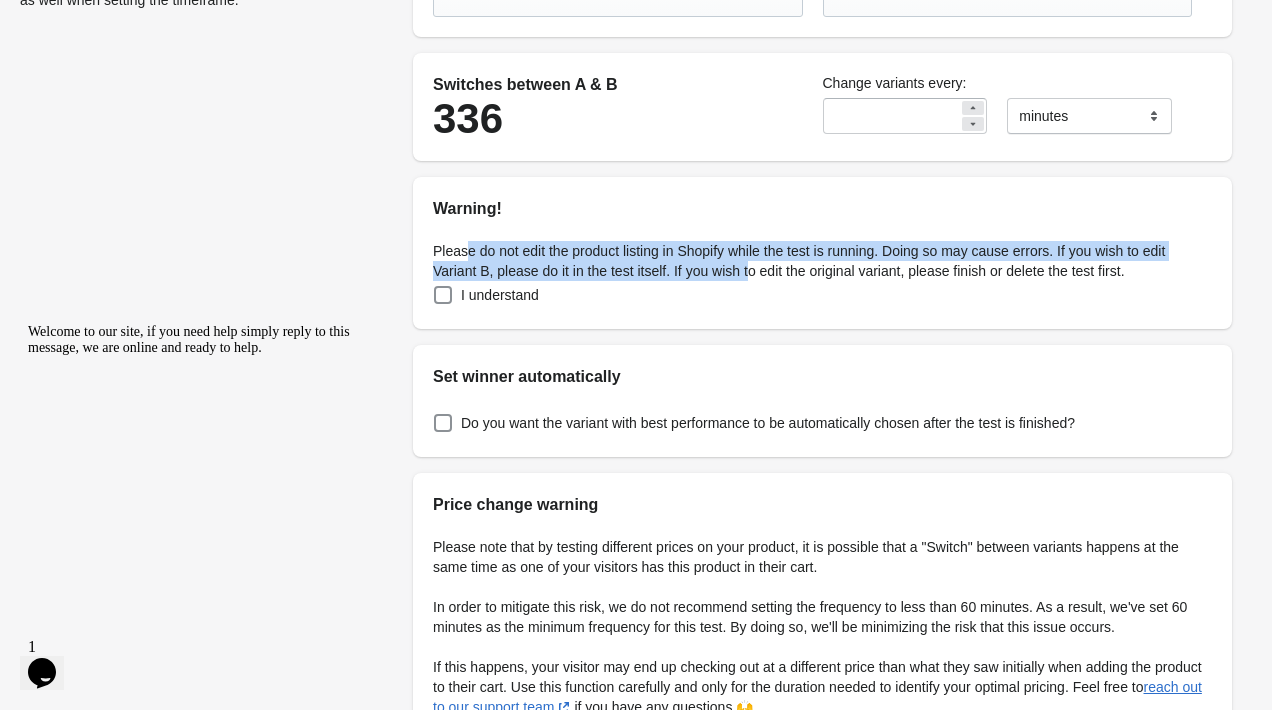 drag, startPoint x: 469, startPoint y: 252, endPoint x: 764, endPoint y: 268, distance: 295.4336 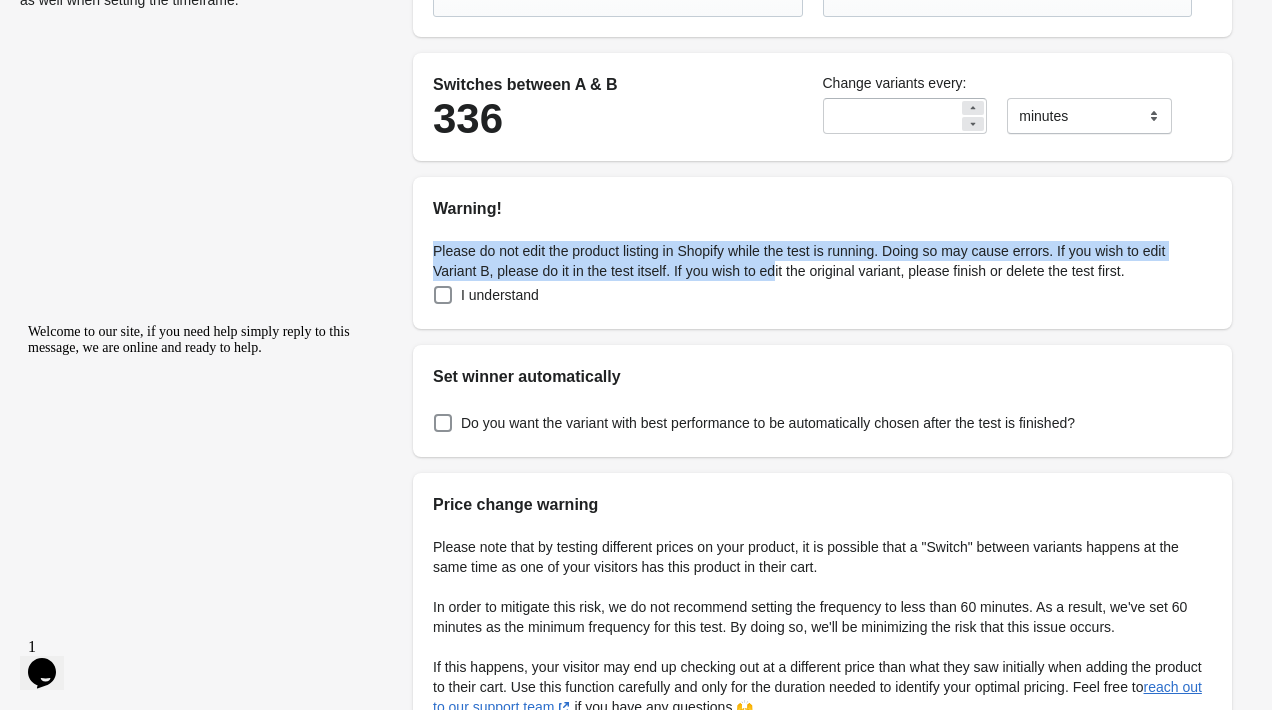 drag, startPoint x: 787, startPoint y: 277, endPoint x: 458, endPoint y: 219, distance: 334.07333 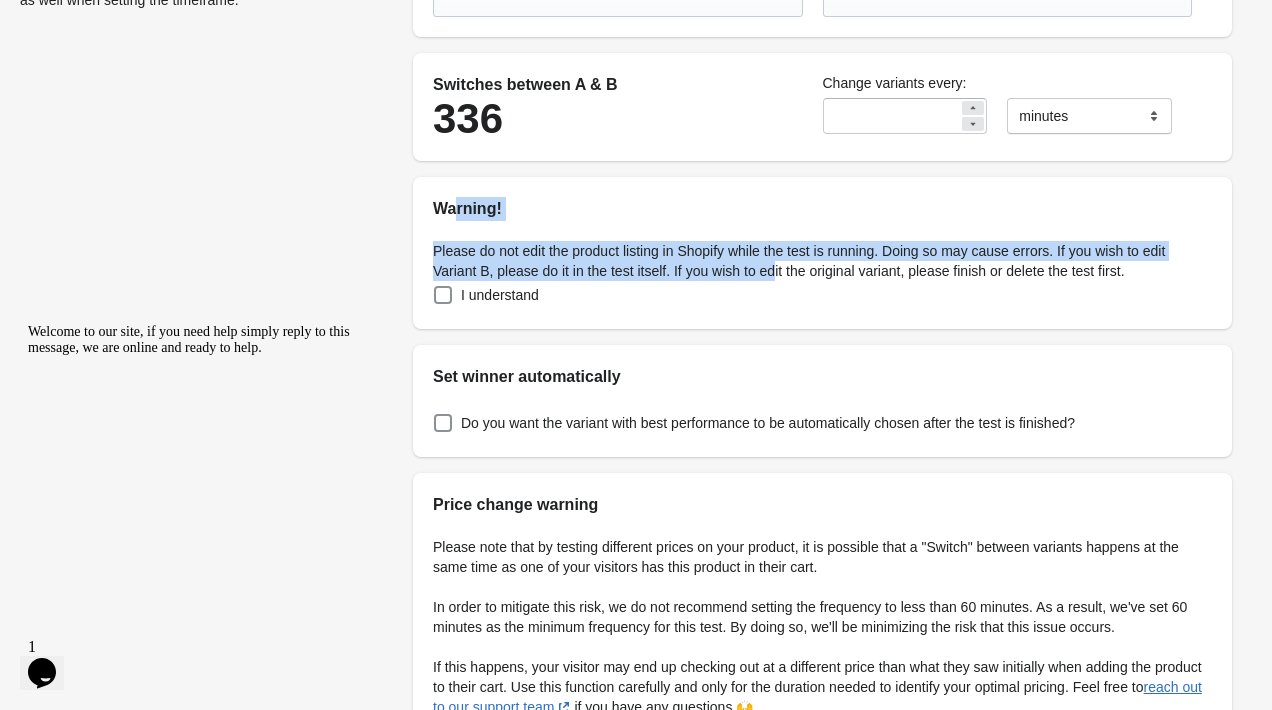 click on "Warning! Please do not edit the product listing in Shopify while the test is running. Doing so may cause errors. If you wish to edit Variant B, please do it in the test itself. If you wish to edit the original variant, please finish or delete the test first. I understand" at bounding box center (822, 253) 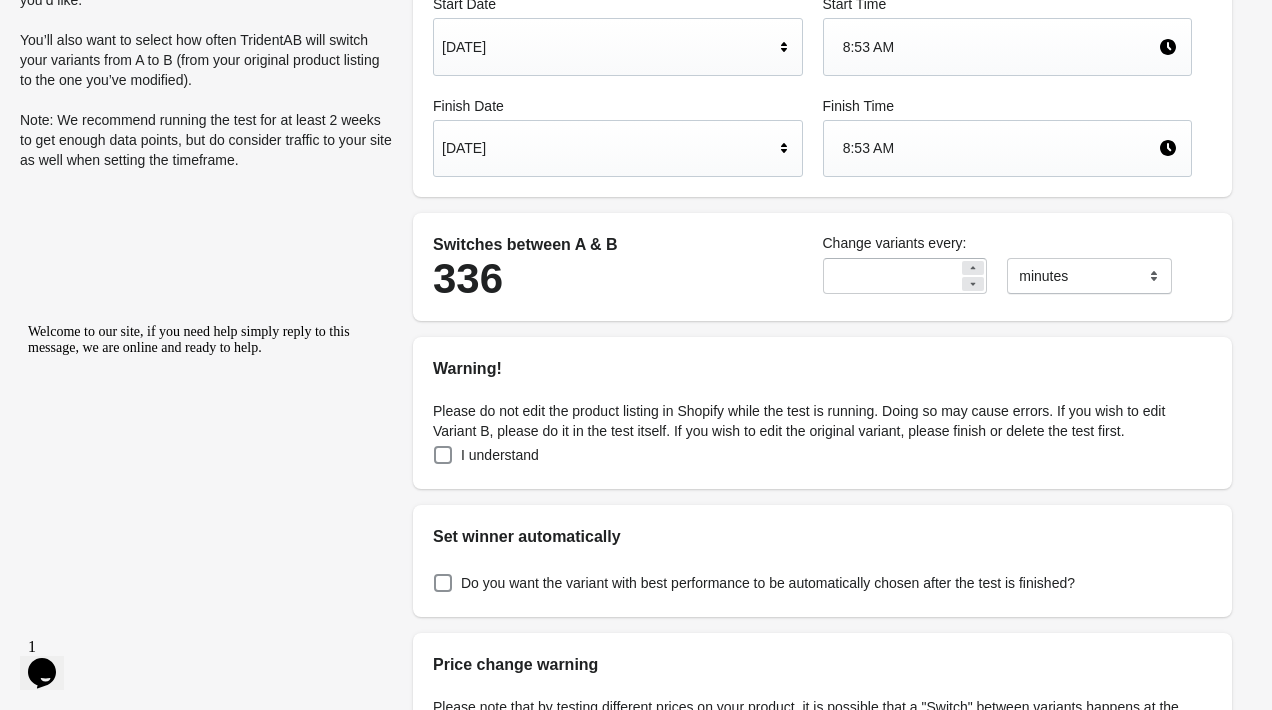 scroll, scrollTop: 0, scrollLeft: 0, axis: both 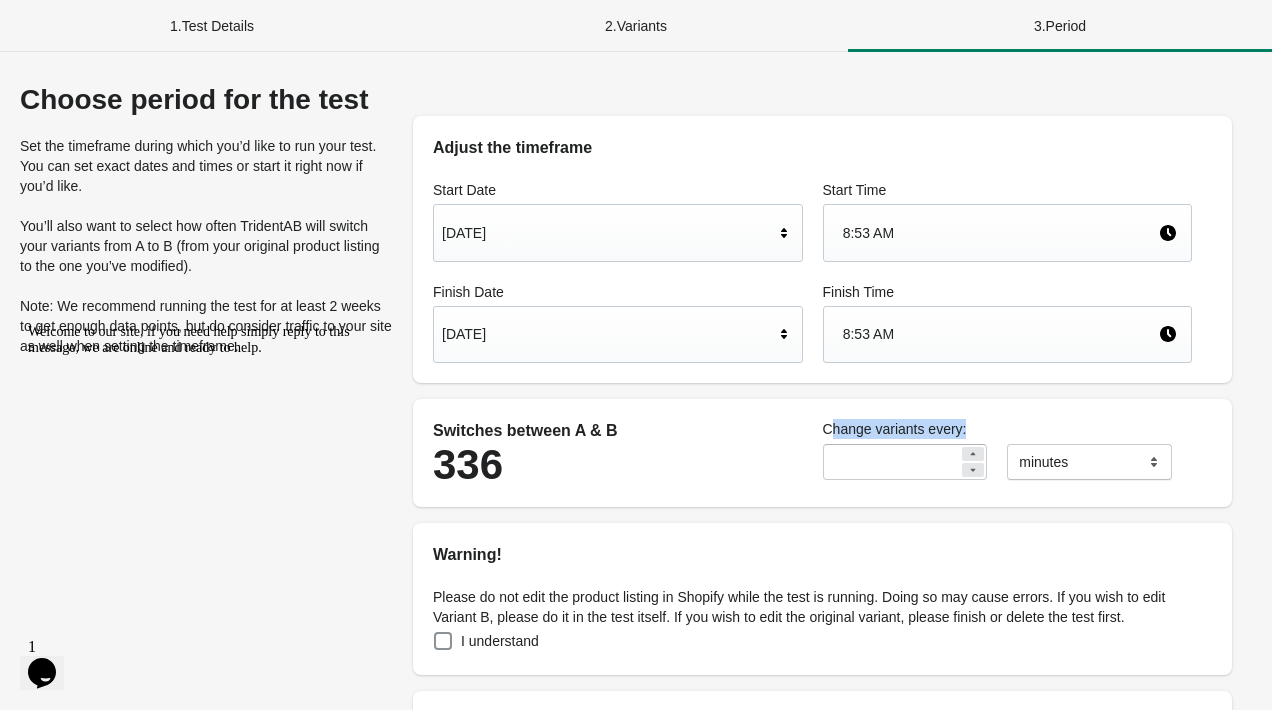 drag, startPoint x: 830, startPoint y: 432, endPoint x: 1024, endPoint y: 432, distance: 194 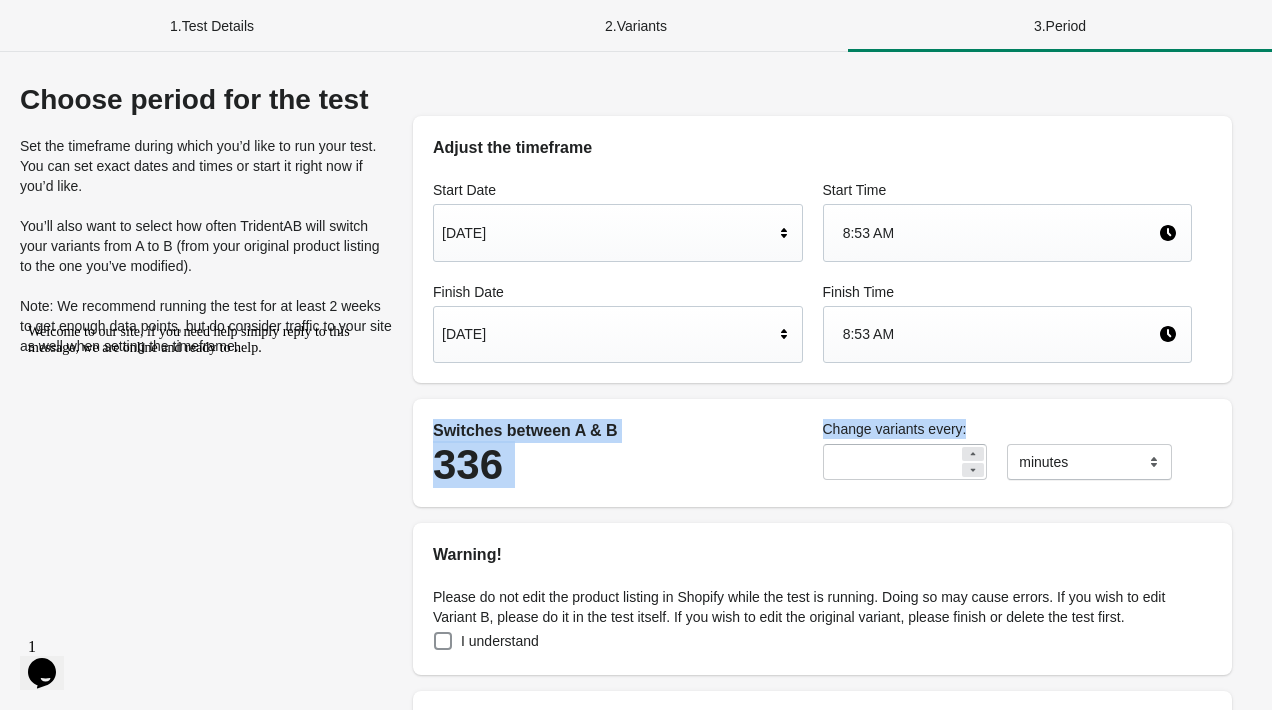 drag, startPoint x: 1041, startPoint y: 432, endPoint x: 735, endPoint y: 409, distance: 306.86316 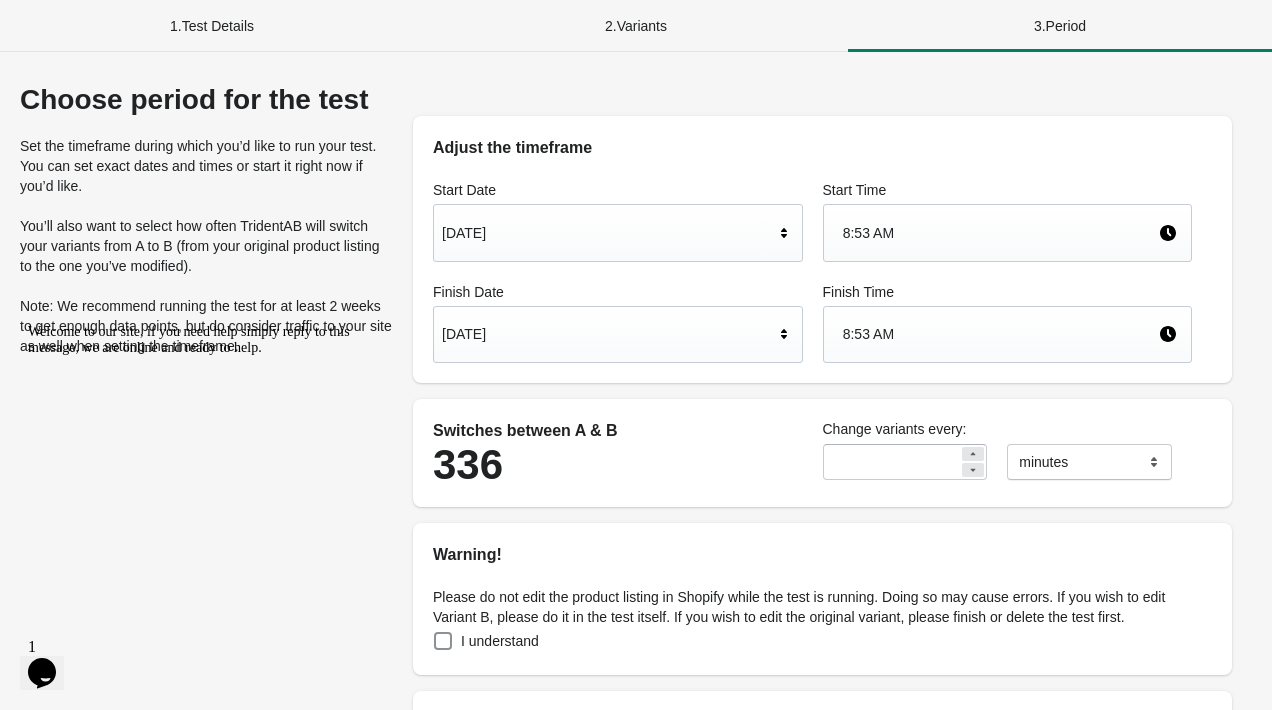 click on "Change variants every:" at bounding box center (1008, 429) 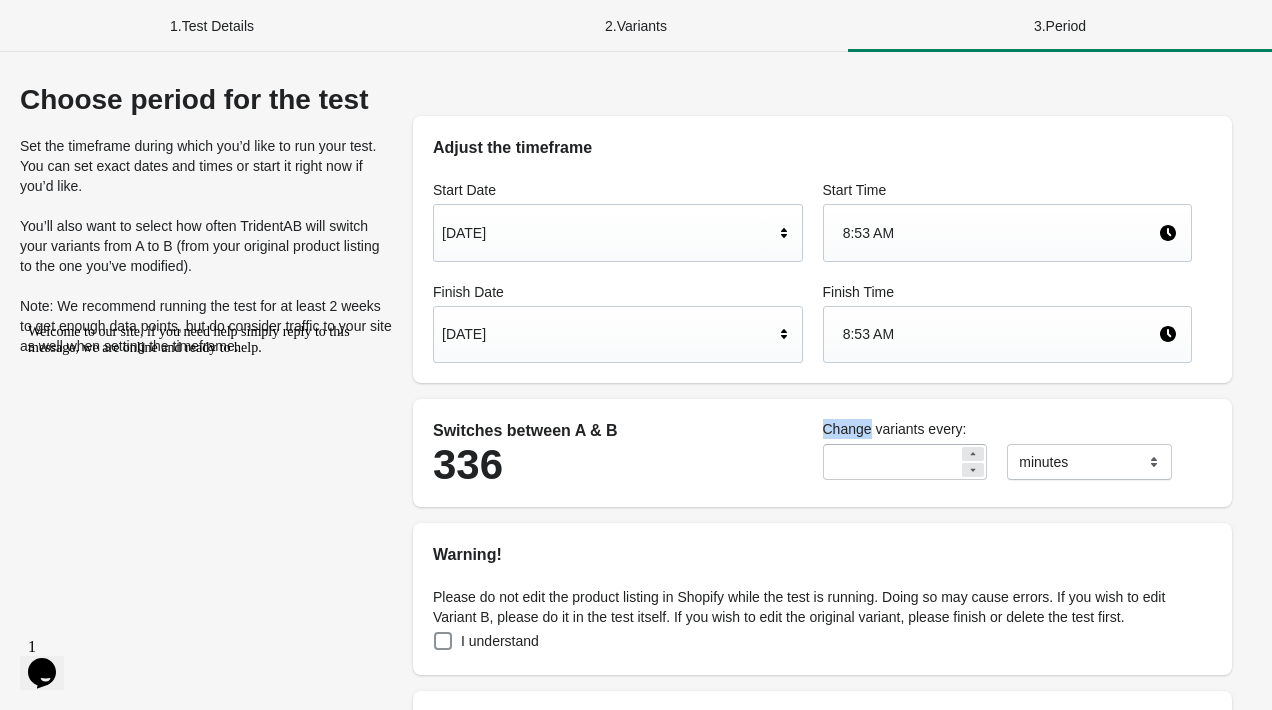 click on "Change variants every:" at bounding box center [1008, 429] 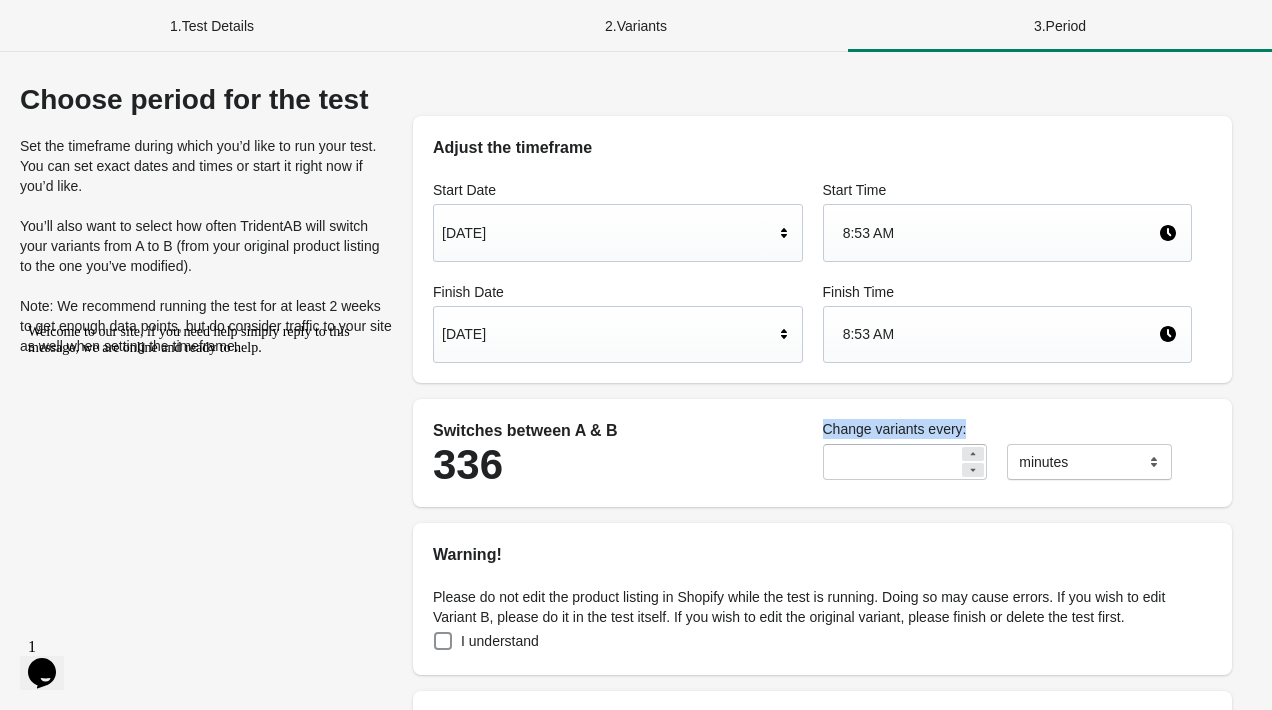 click on "Change variants every:" at bounding box center [1008, 429] 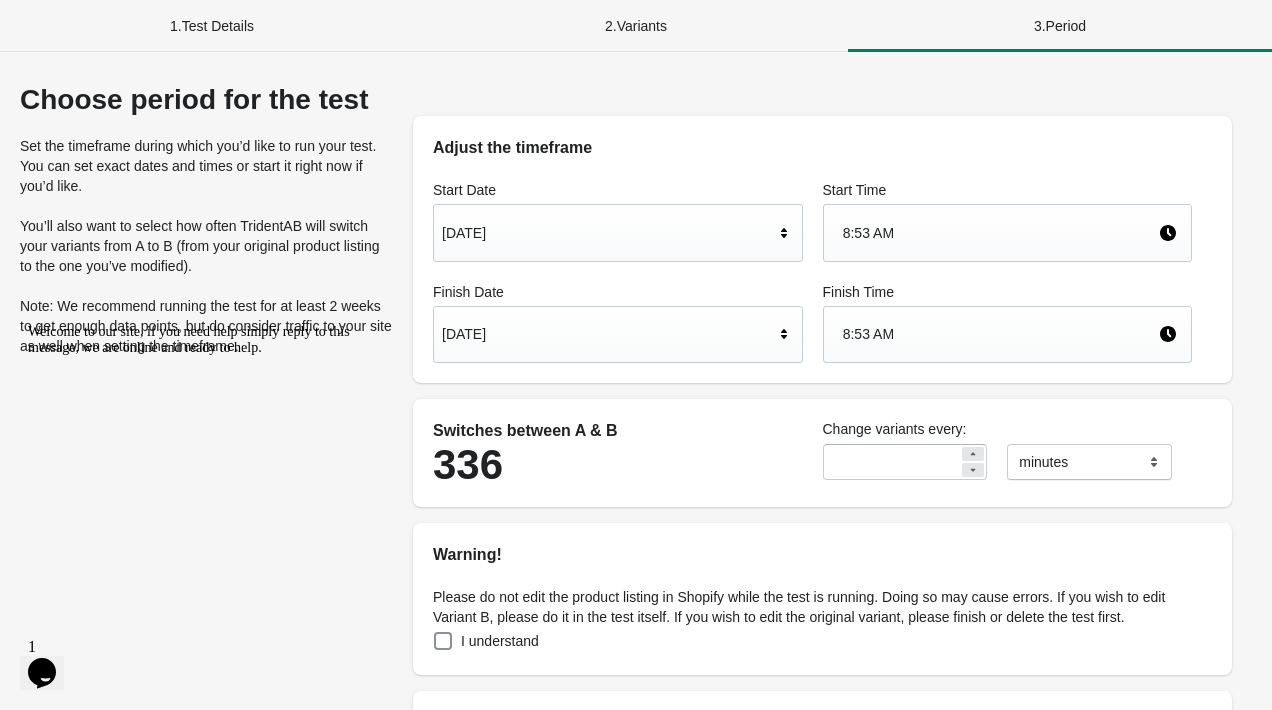 click on "**" at bounding box center [905, 462] 